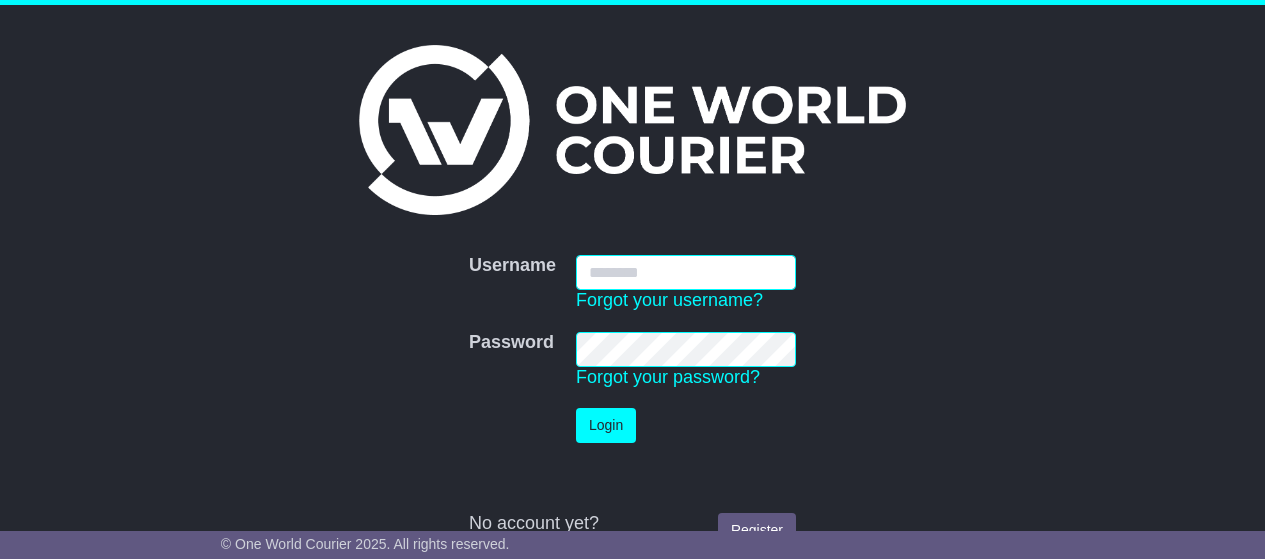 scroll, scrollTop: 0, scrollLeft: 0, axis: both 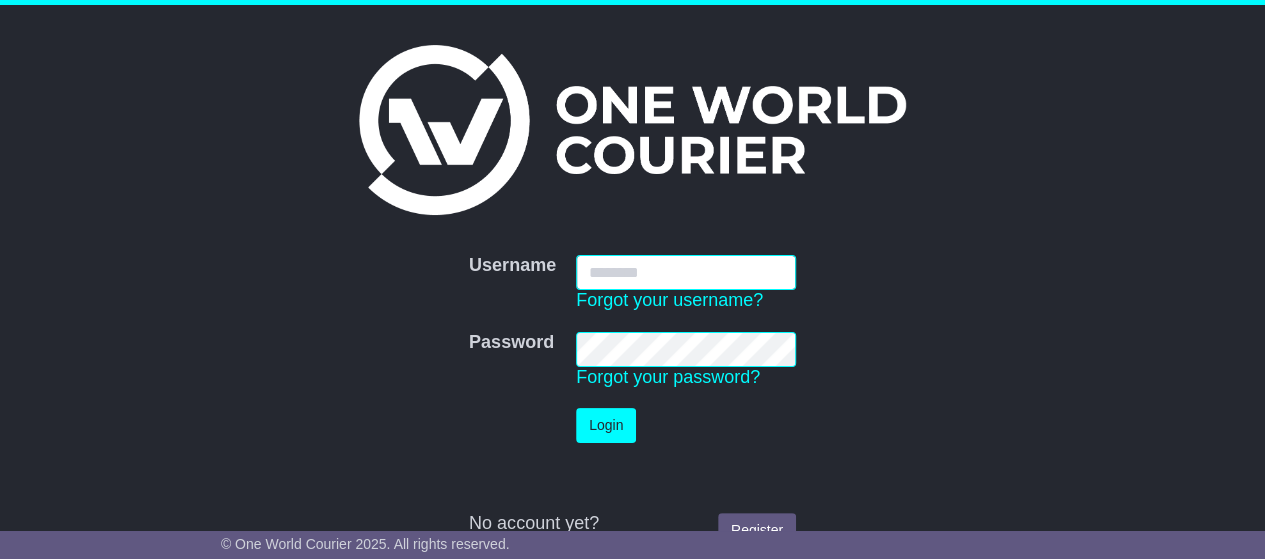type on "**********" 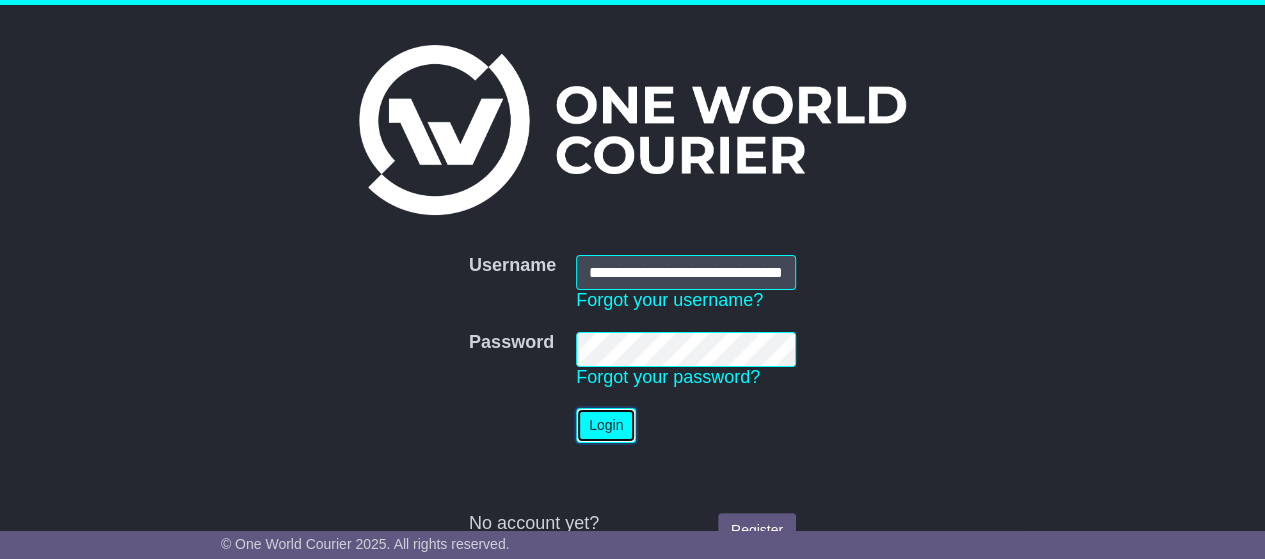 click on "Login" at bounding box center [606, 425] 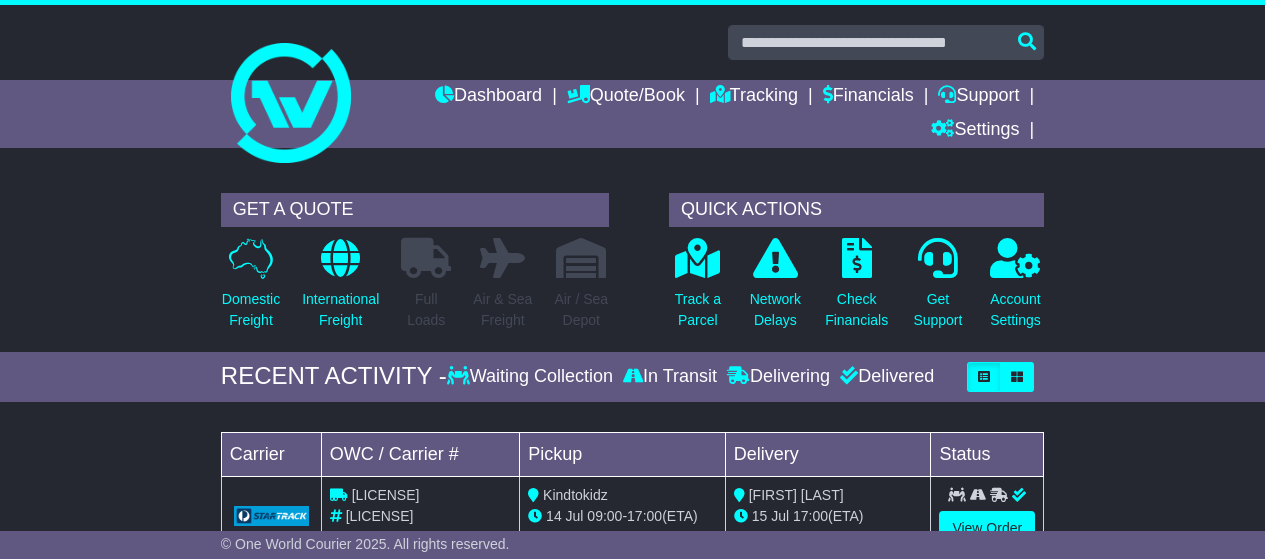 scroll, scrollTop: 0, scrollLeft: 0, axis: both 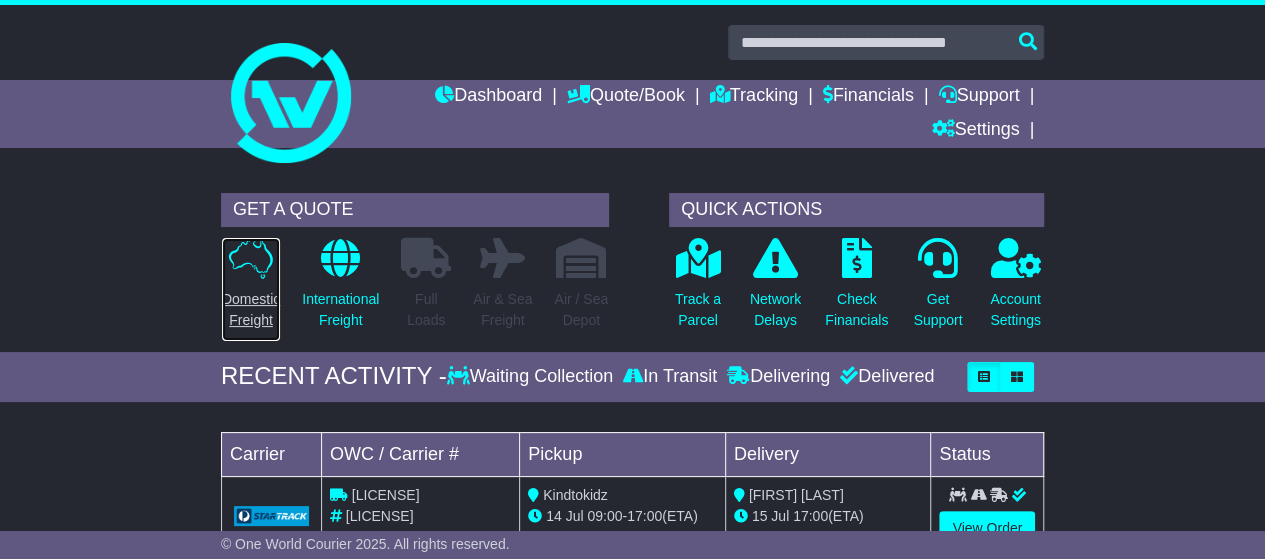 click on "Domestic Freight" at bounding box center (251, 289) 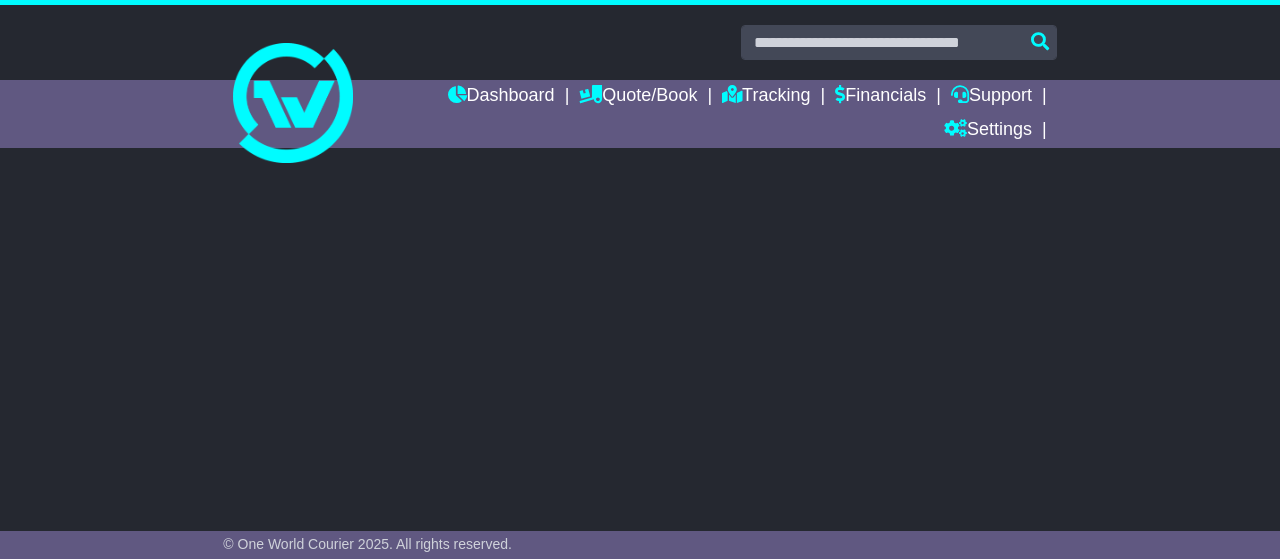 scroll, scrollTop: 0, scrollLeft: 0, axis: both 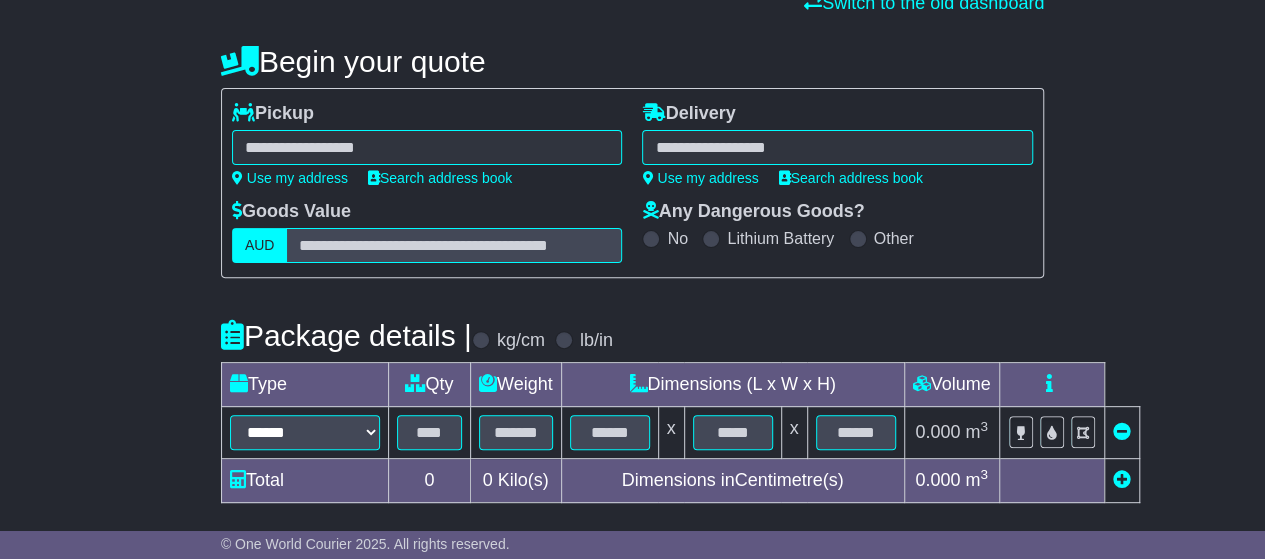 click at bounding box center (427, 147) 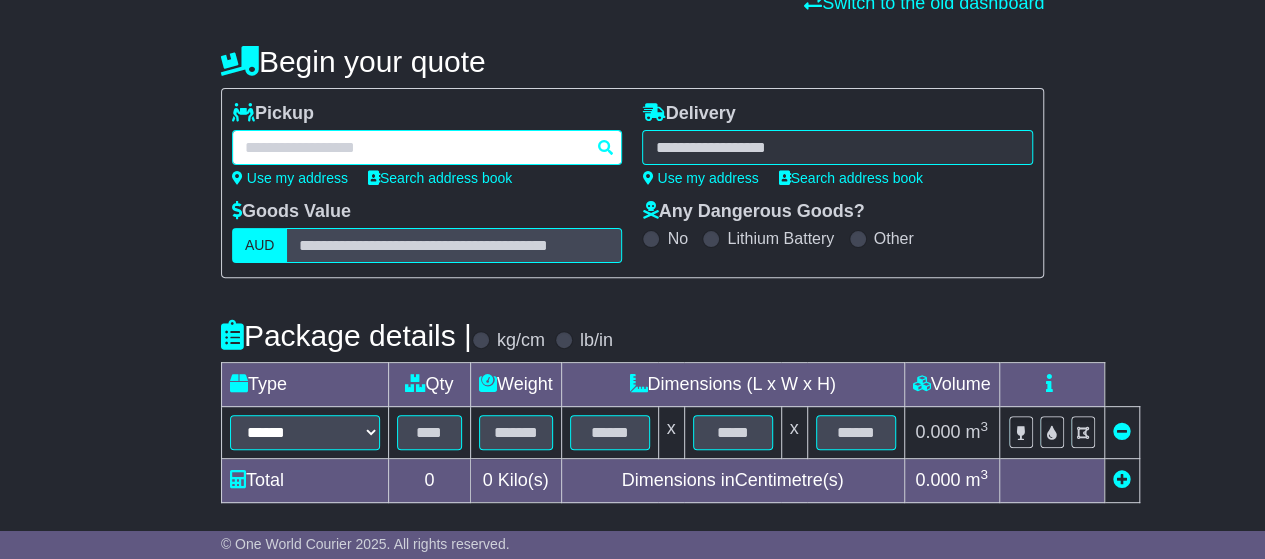 paste on "****" 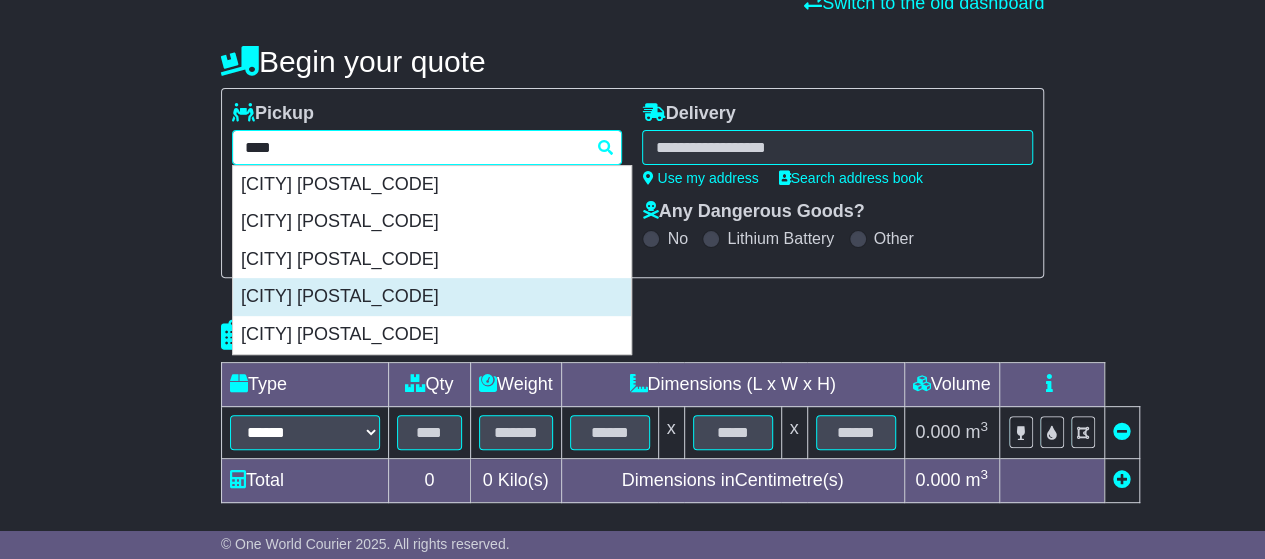click on "TOTTENHAM 3012" at bounding box center (432, 297) 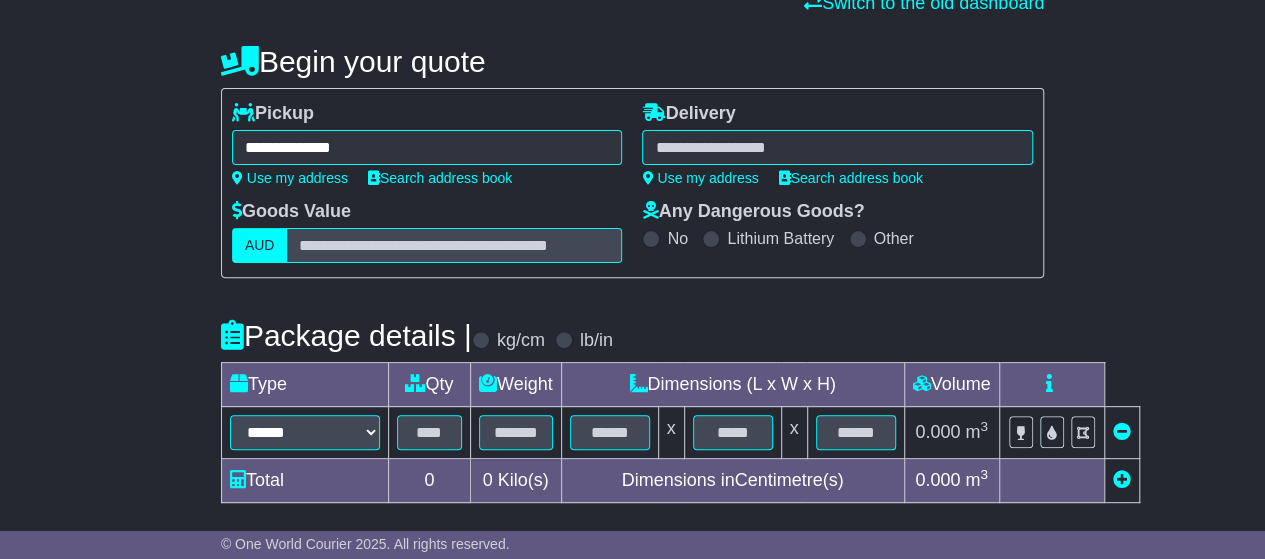 type on "**********" 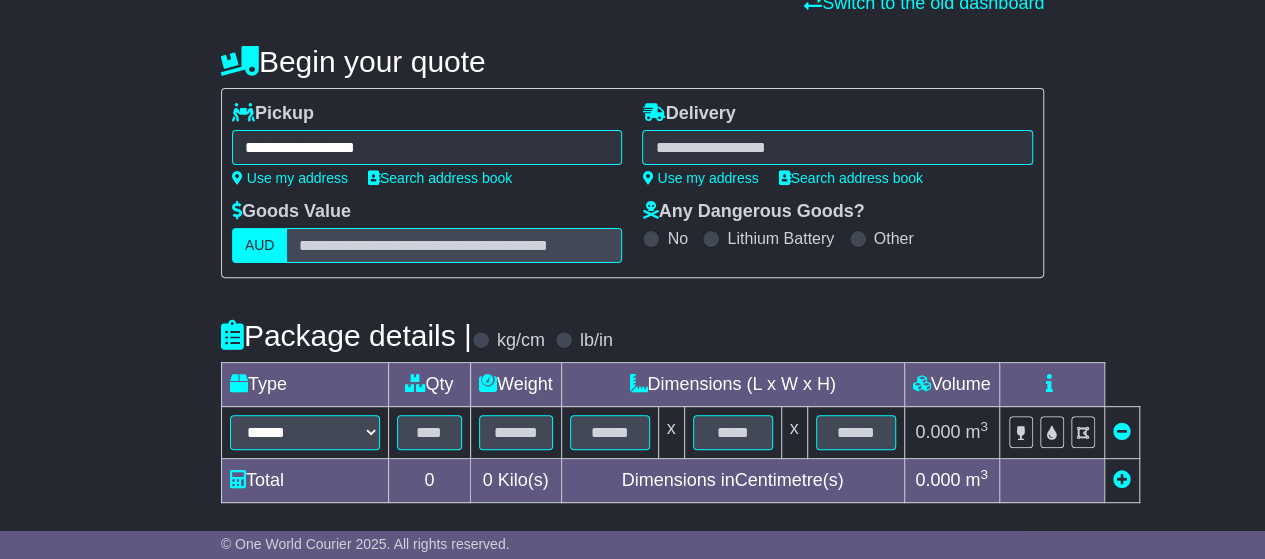 click at bounding box center [837, 147] 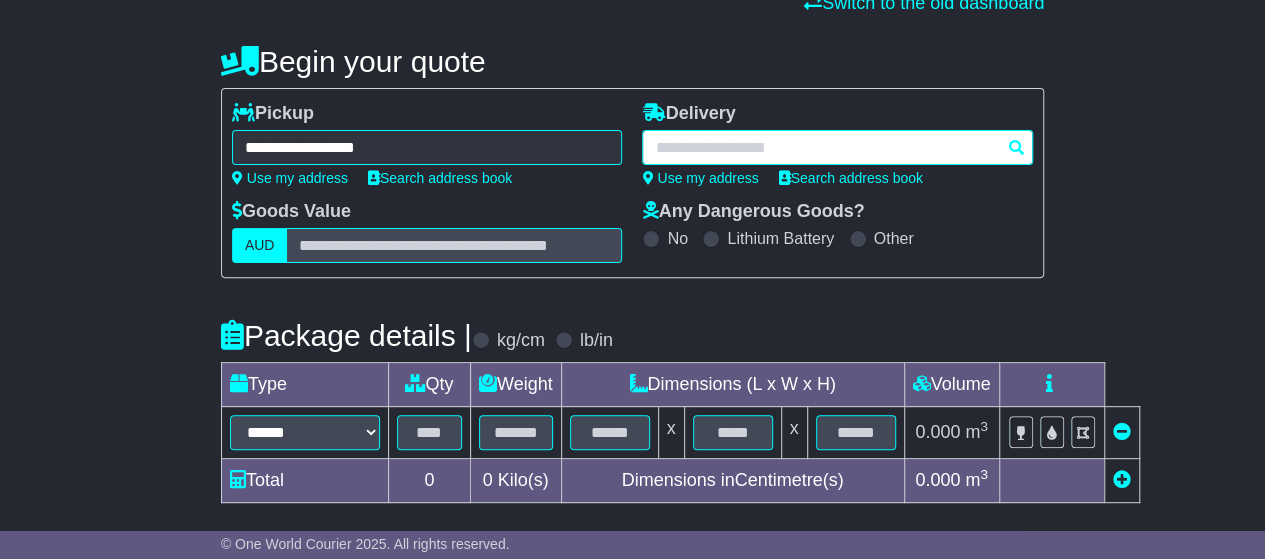 paste on "****" 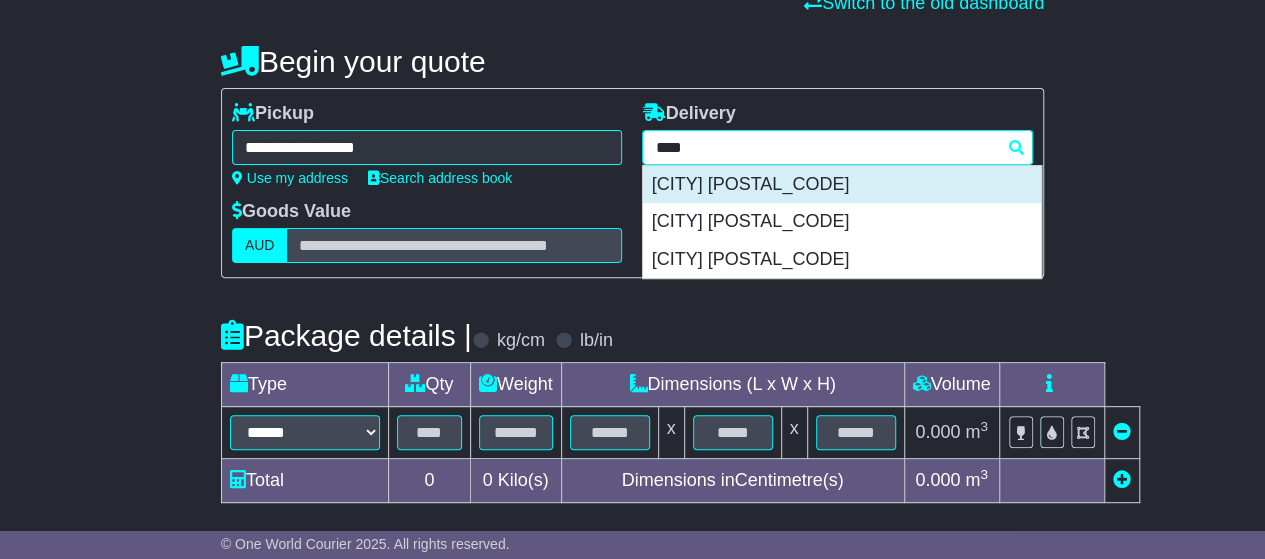 click on "WATERLOO 2017" at bounding box center [842, 185] 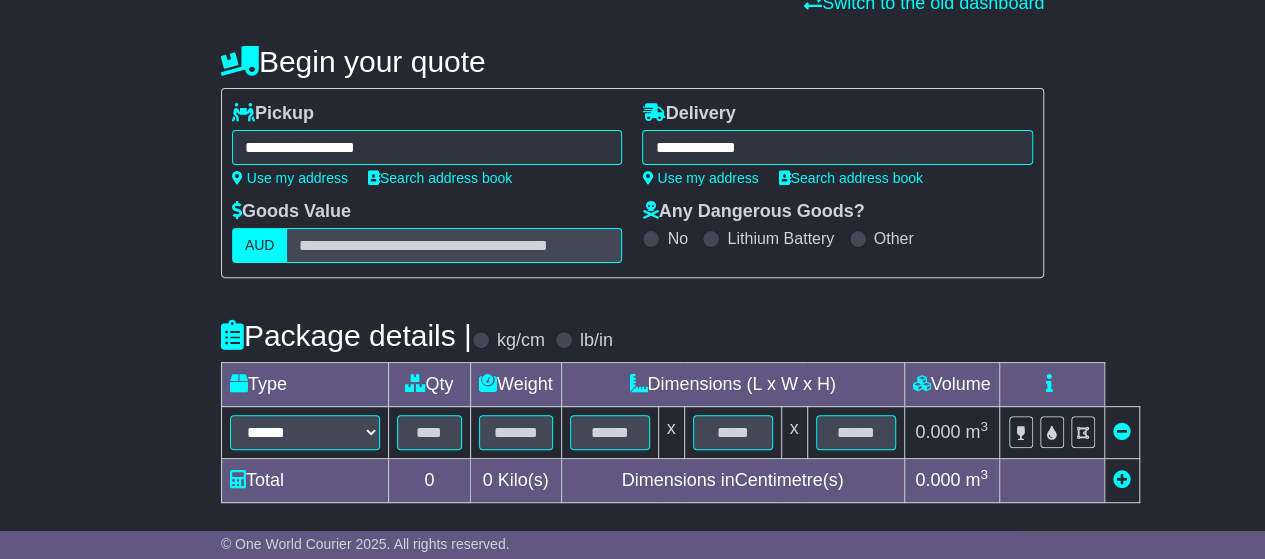 type on "**********" 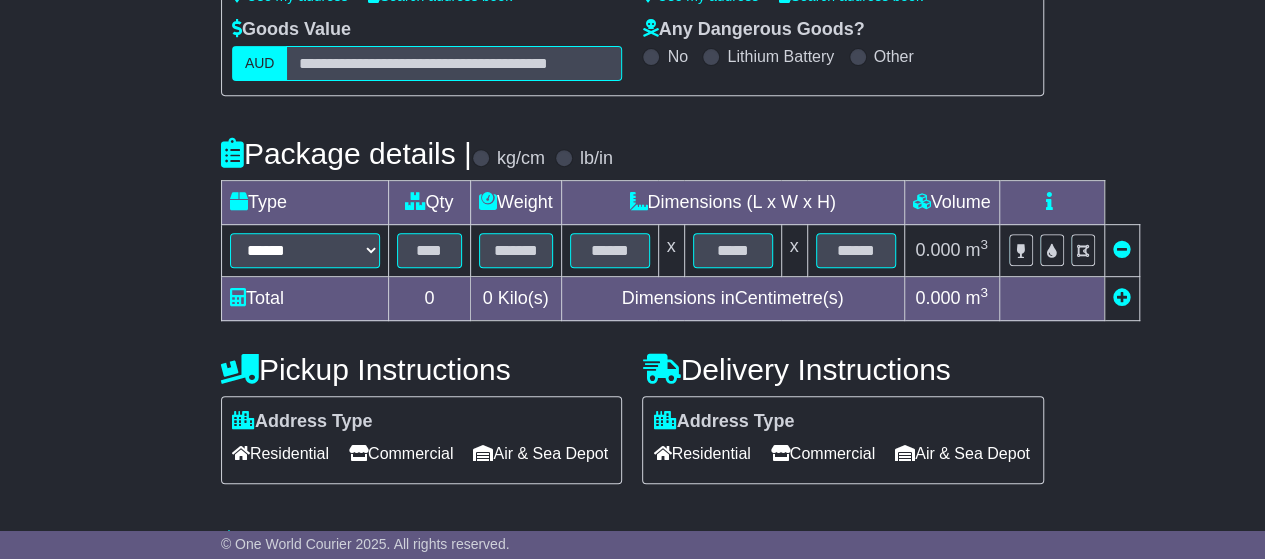 scroll, scrollTop: 400, scrollLeft: 0, axis: vertical 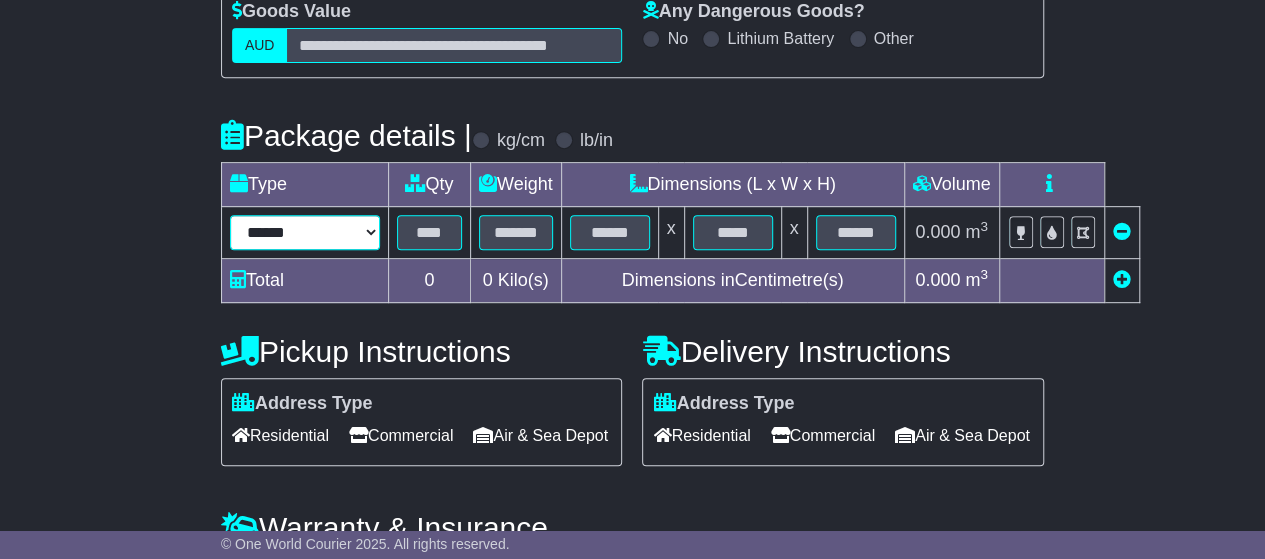 click on "****** ****** *** ******** ***** **** **** ****** *** *******" at bounding box center (305, 232) 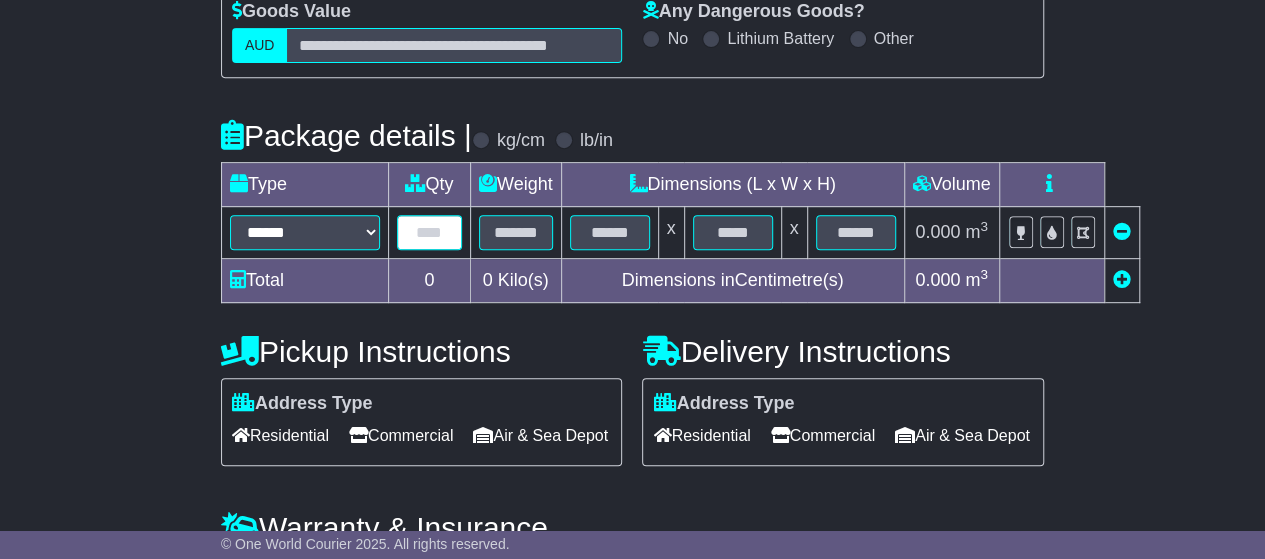 click at bounding box center [429, 232] 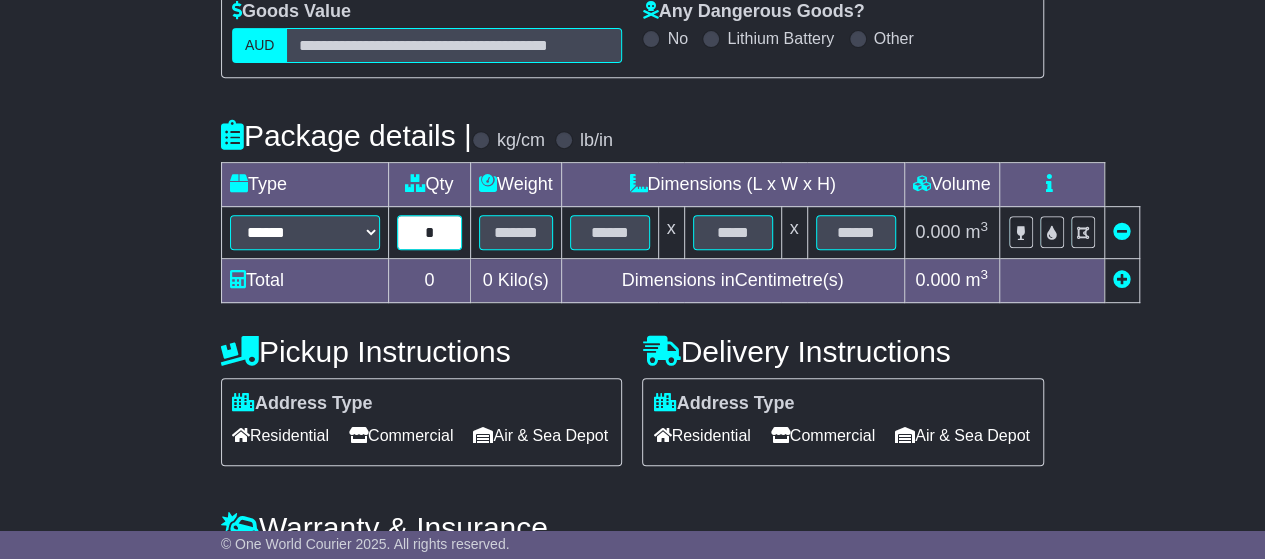 type on "*" 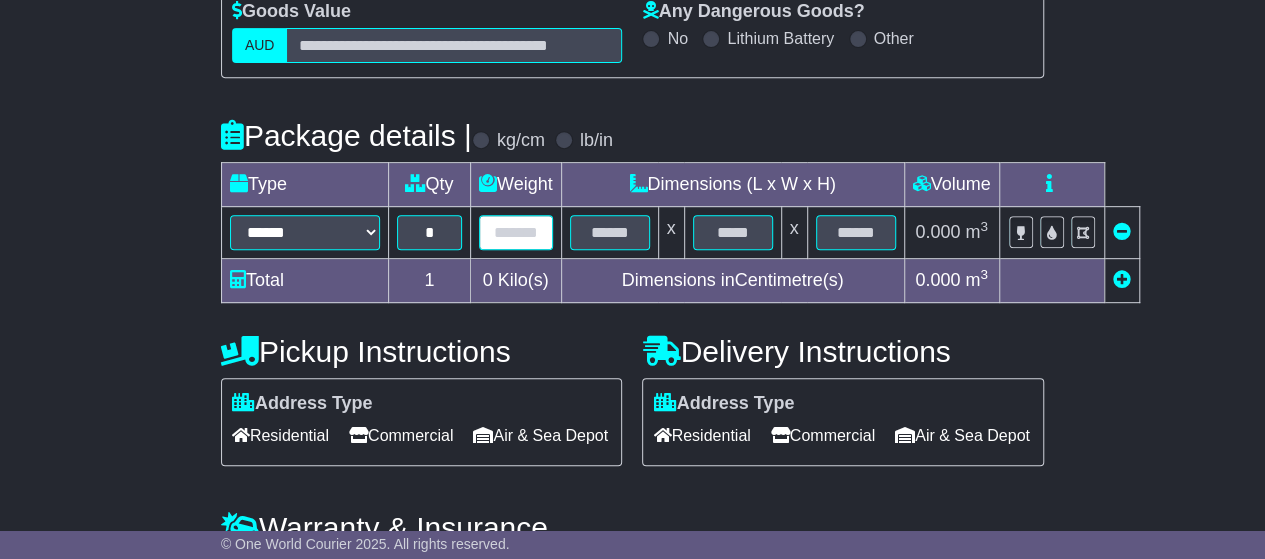 click at bounding box center (516, 232) 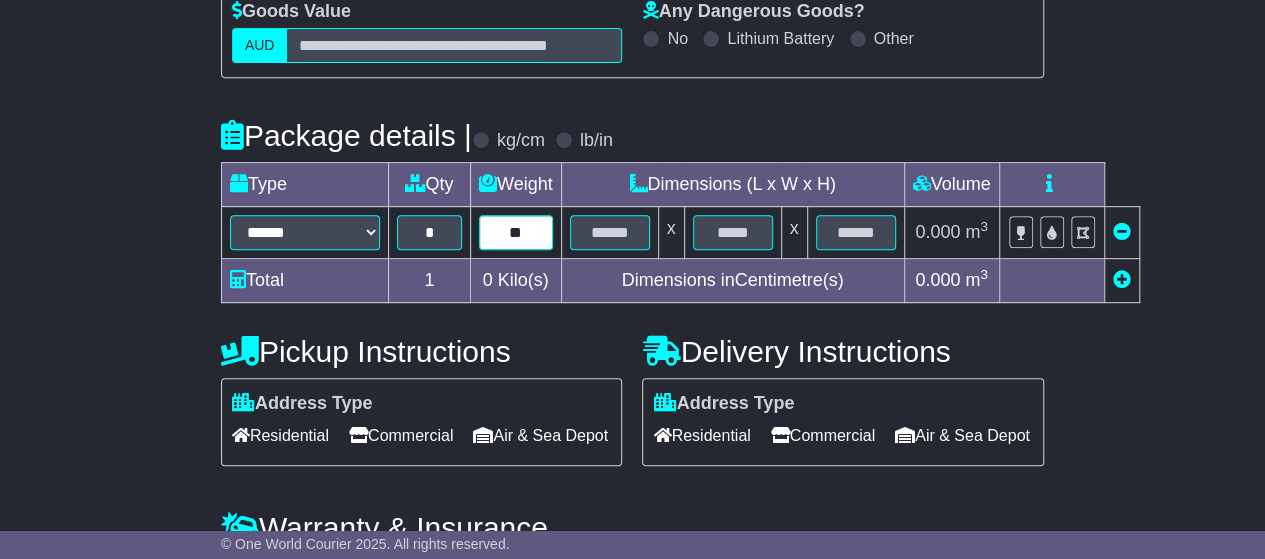 type on "**" 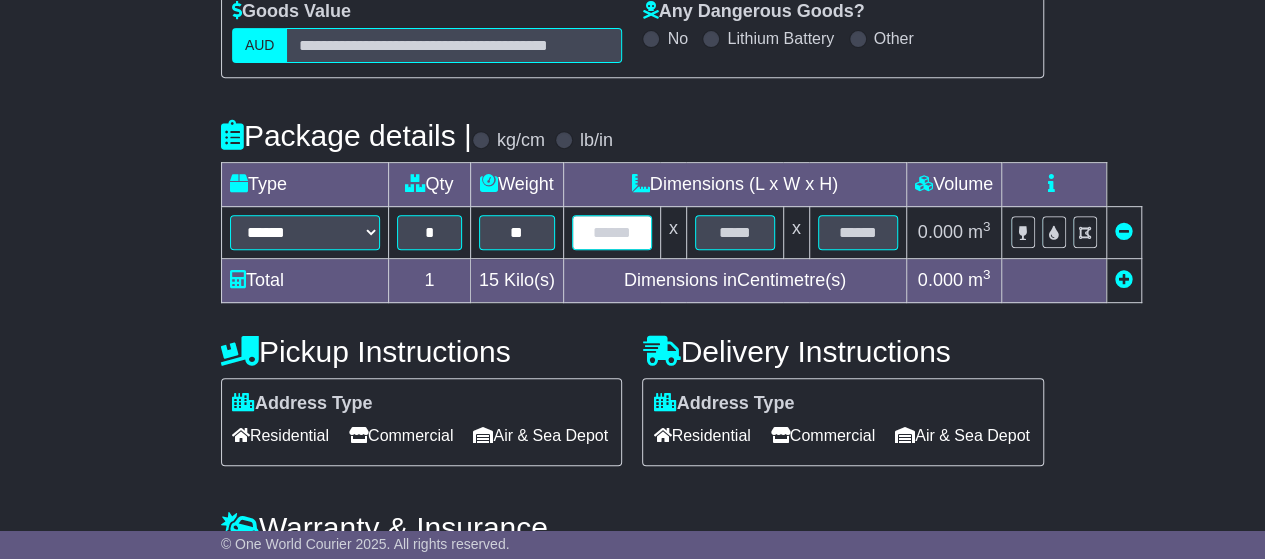 click at bounding box center [612, 232] 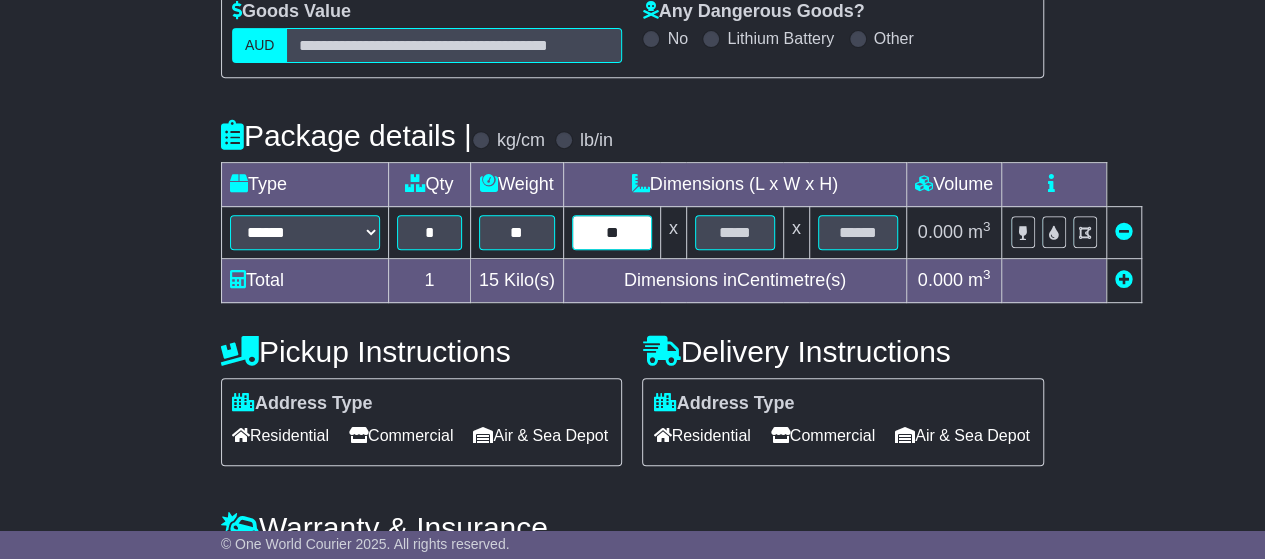 type on "**" 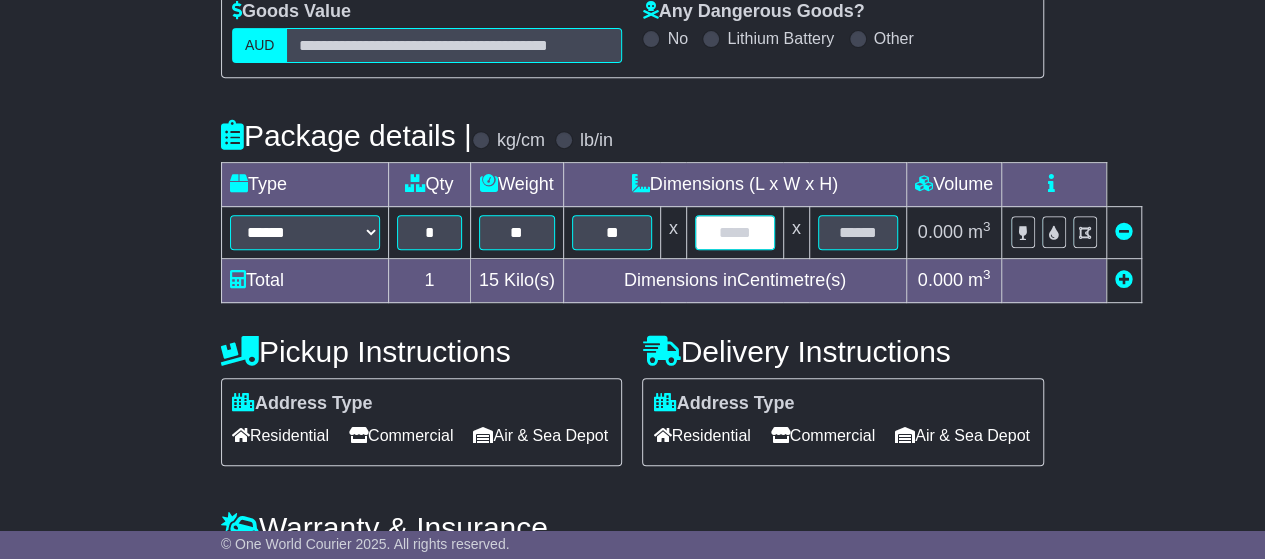 click at bounding box center (735, 232) 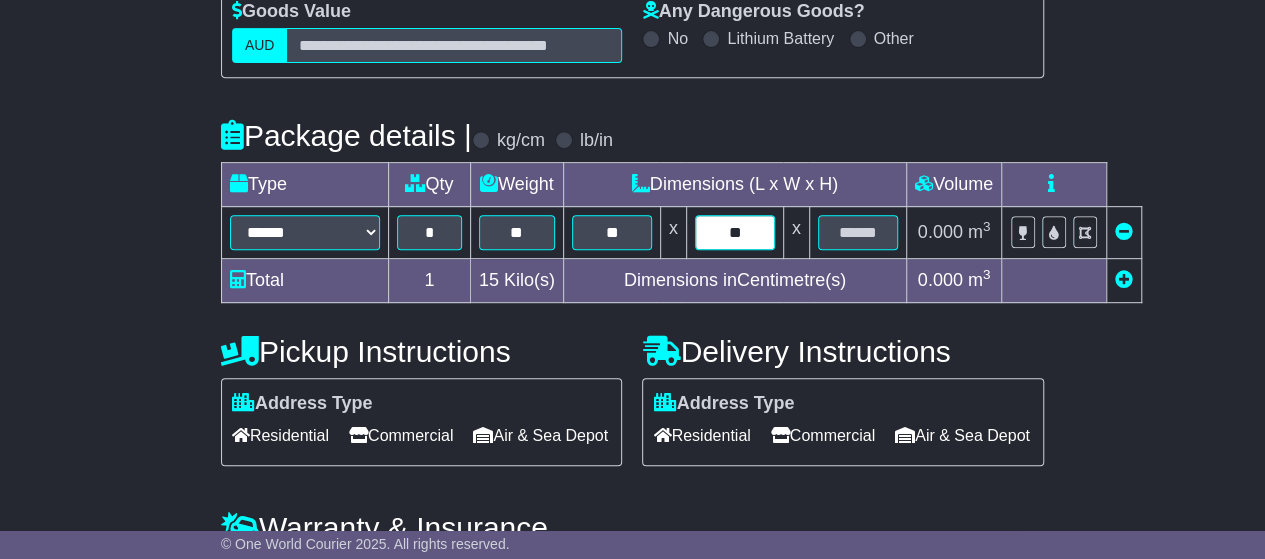 type on "**" 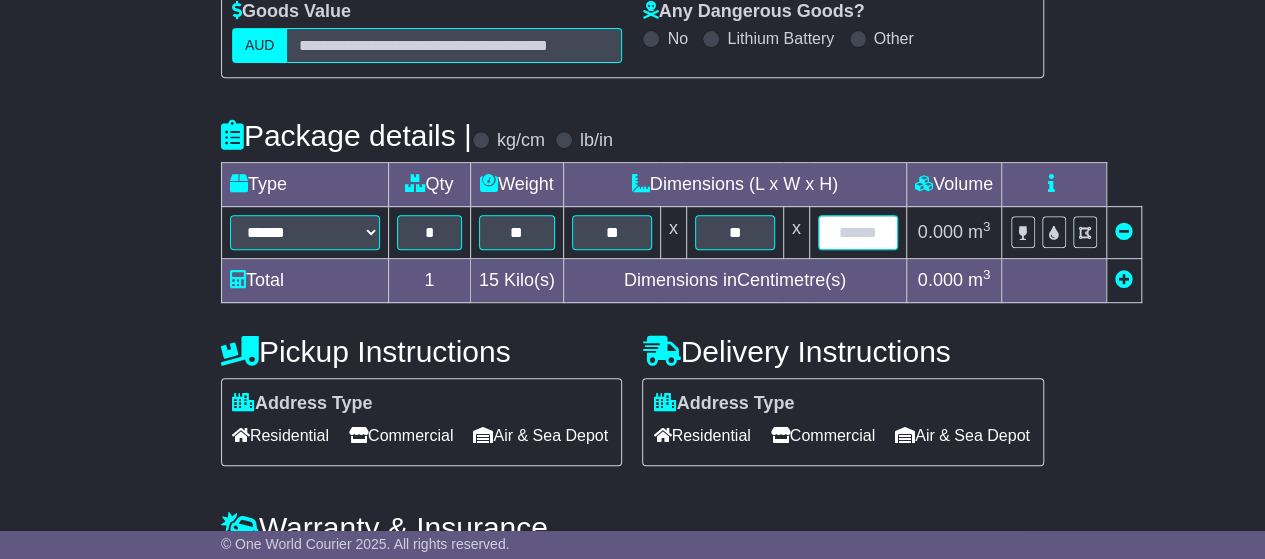 click at bounding box center [858, 232] 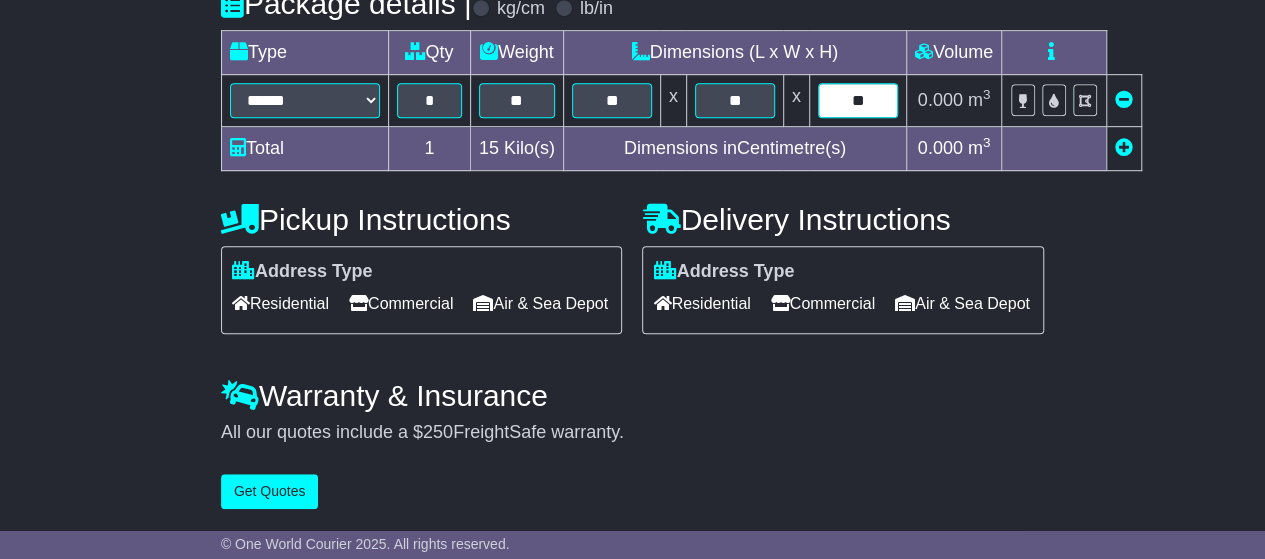 scroll, scrollTop: 559, scrollLeft: 0, axis: vertical 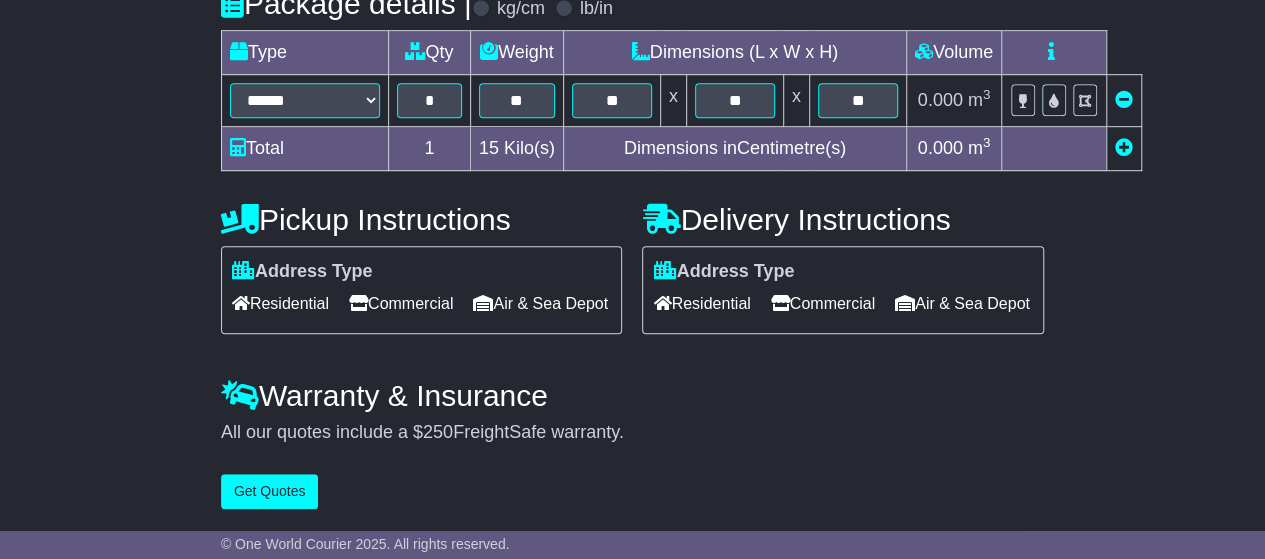 click on "Commercial" at bounding box center (401, 303) 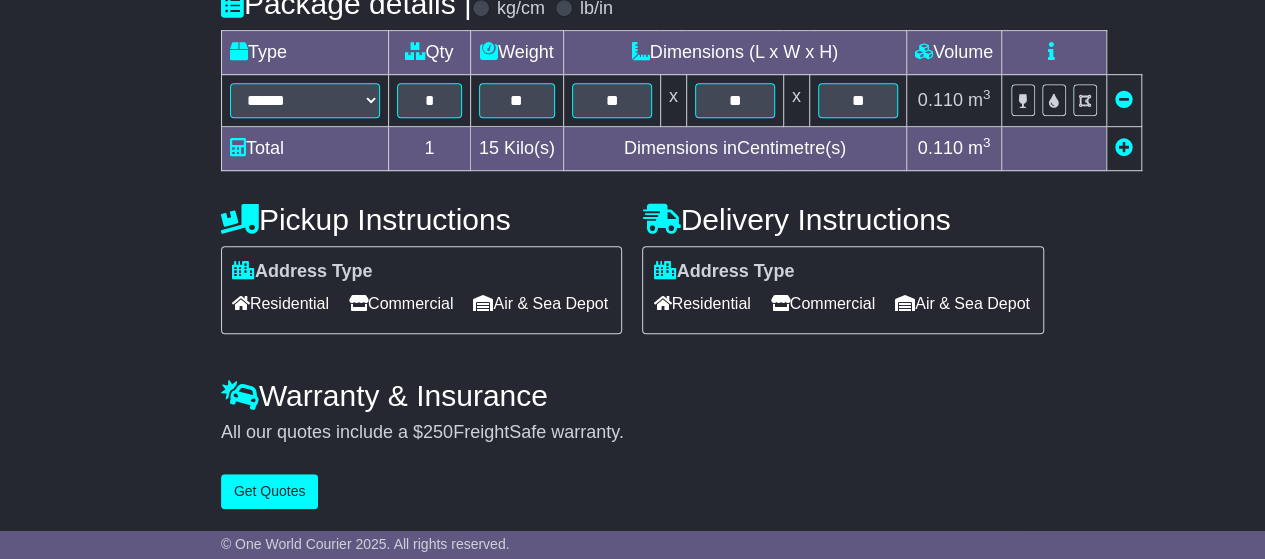 click on "Residential" at bounding box center (701, 303) 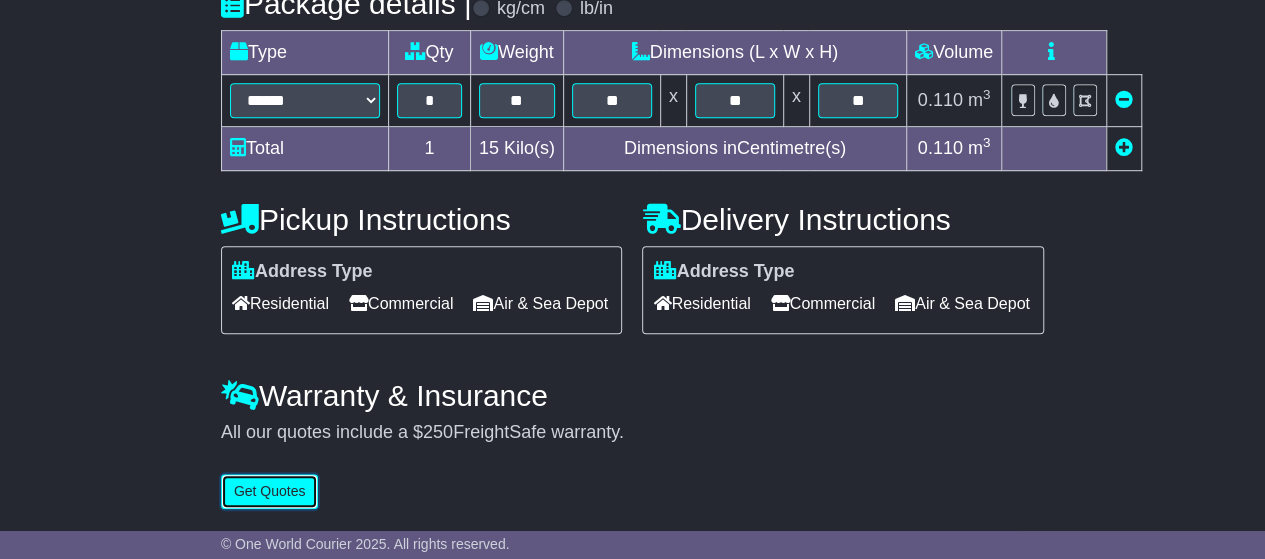 click on "Get Quotes" at bounding box center [270, 491] 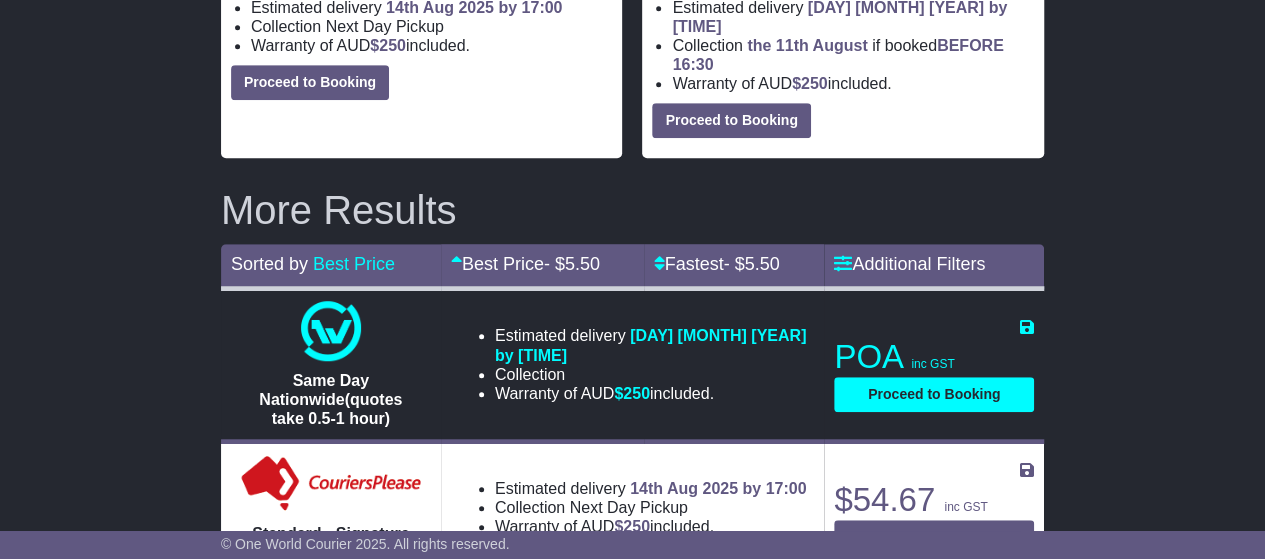 scroll, scrollTop: 800, scrollLeft: 0, axis: vertical 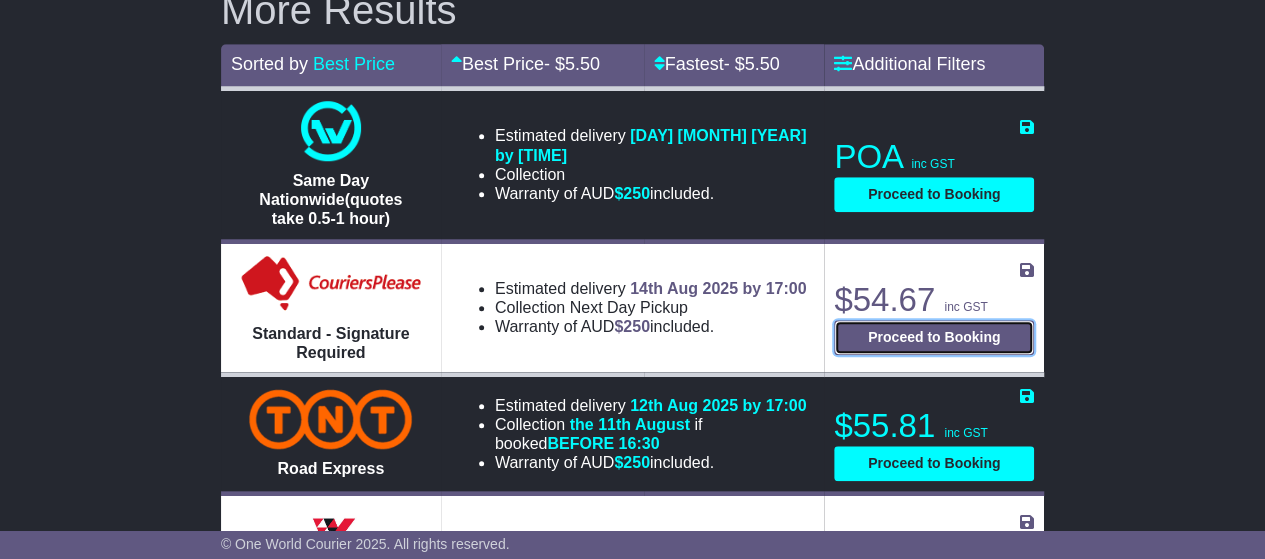 click on "Proceed to Booking" at bounding box center (934, 337) 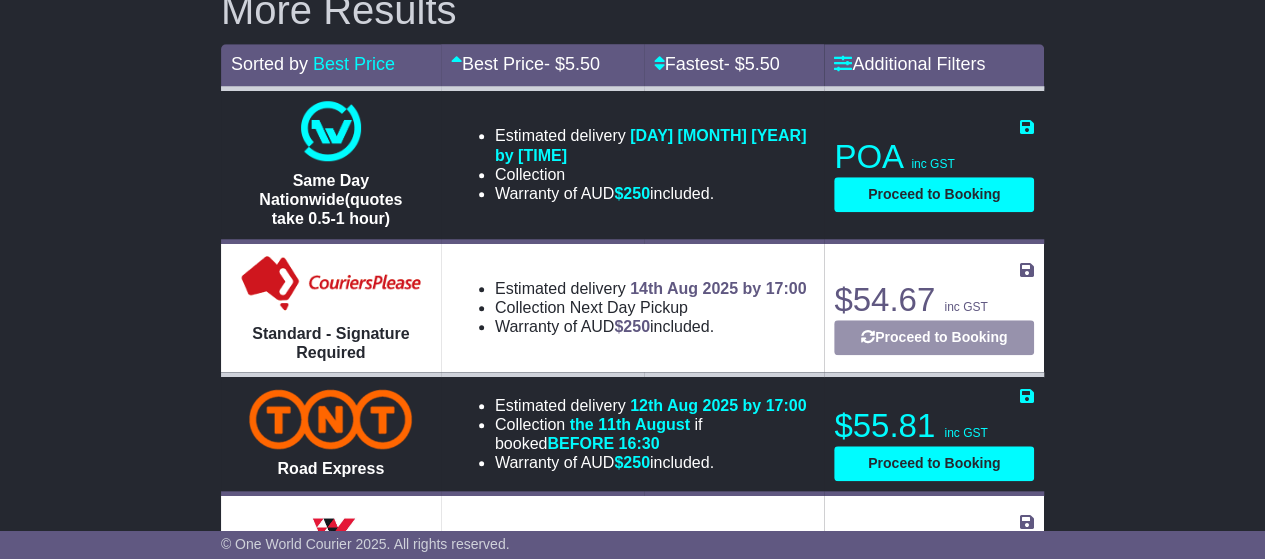 select on "**********" 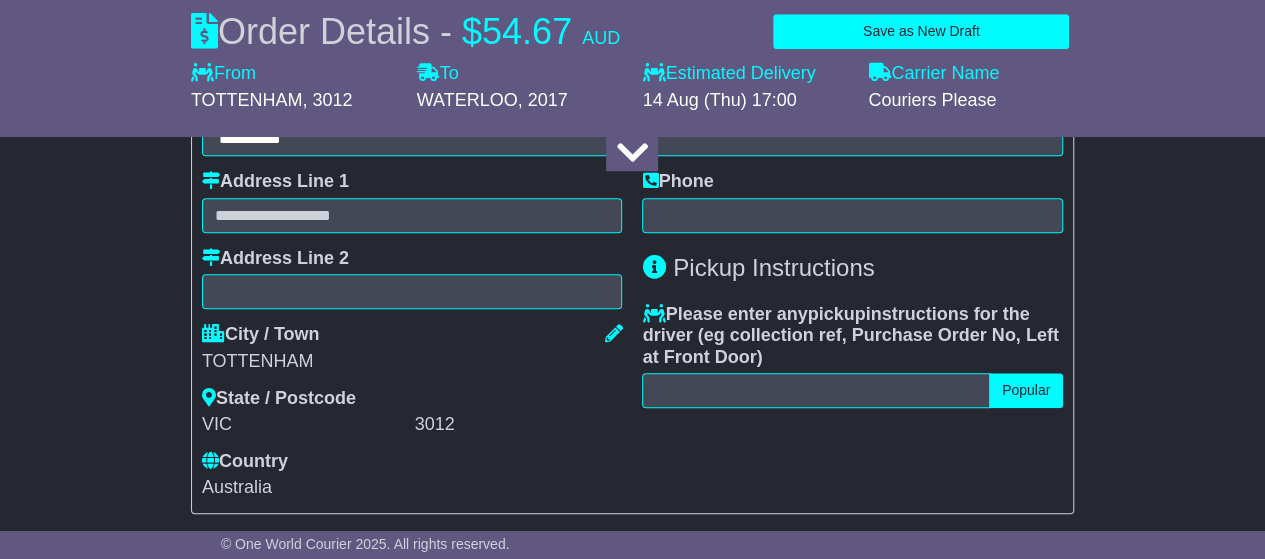 select 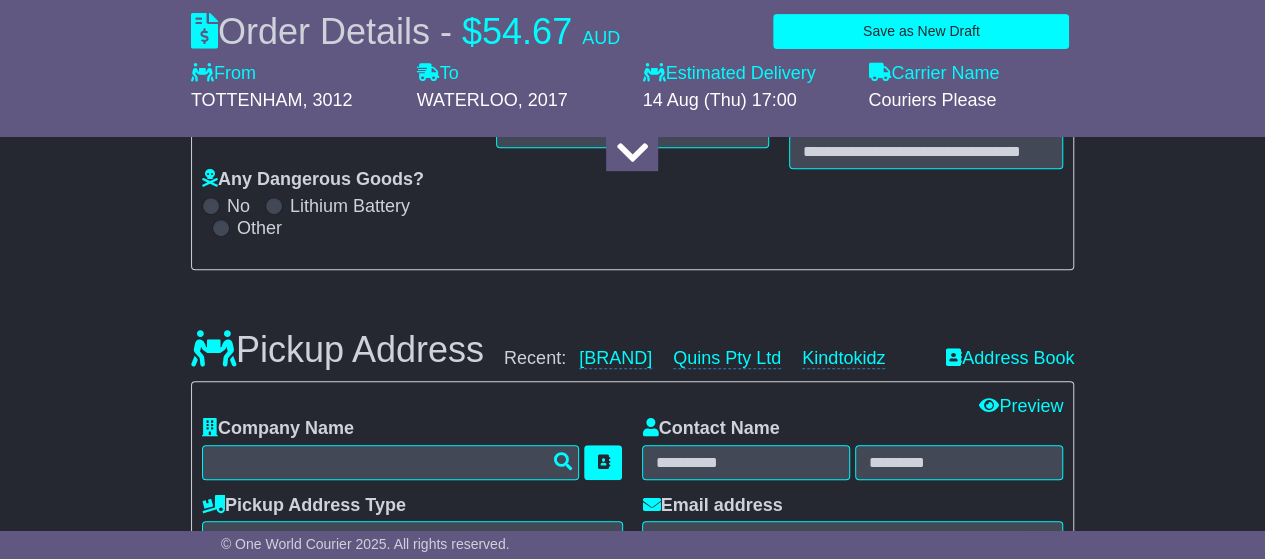 scroll, scrollTop: 200, scrollLeft: 0, axis: vertical 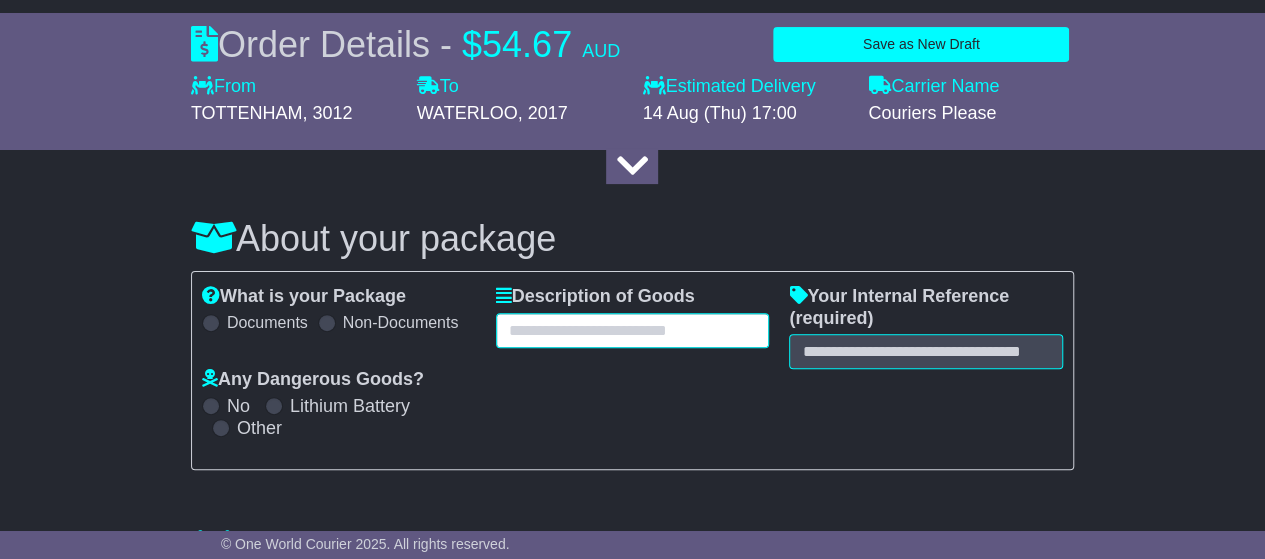 click at bounding box center [633, 330] 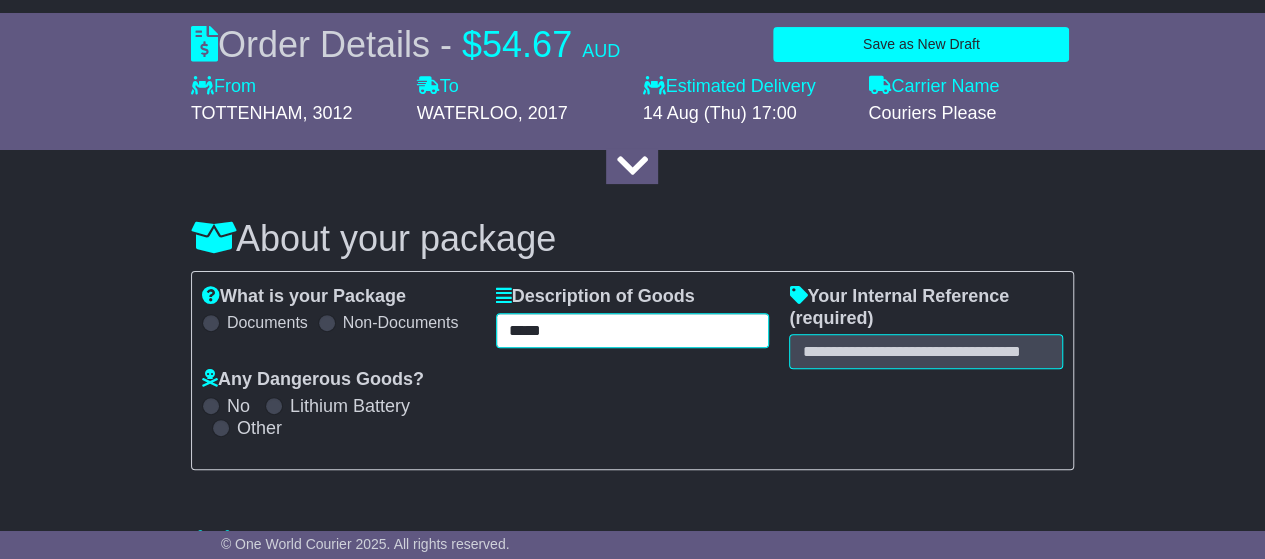 type on "*****" 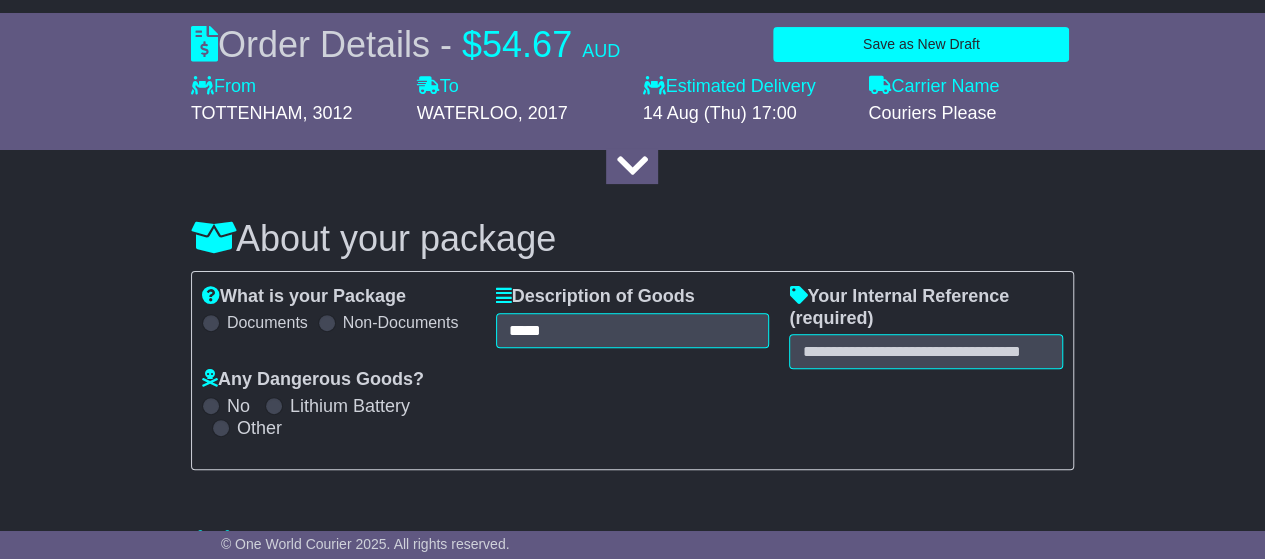 drag, startPoint x: 907, startPoint y: 370, endPoint x: 896, endPoint y: 337, distance: 34.785053 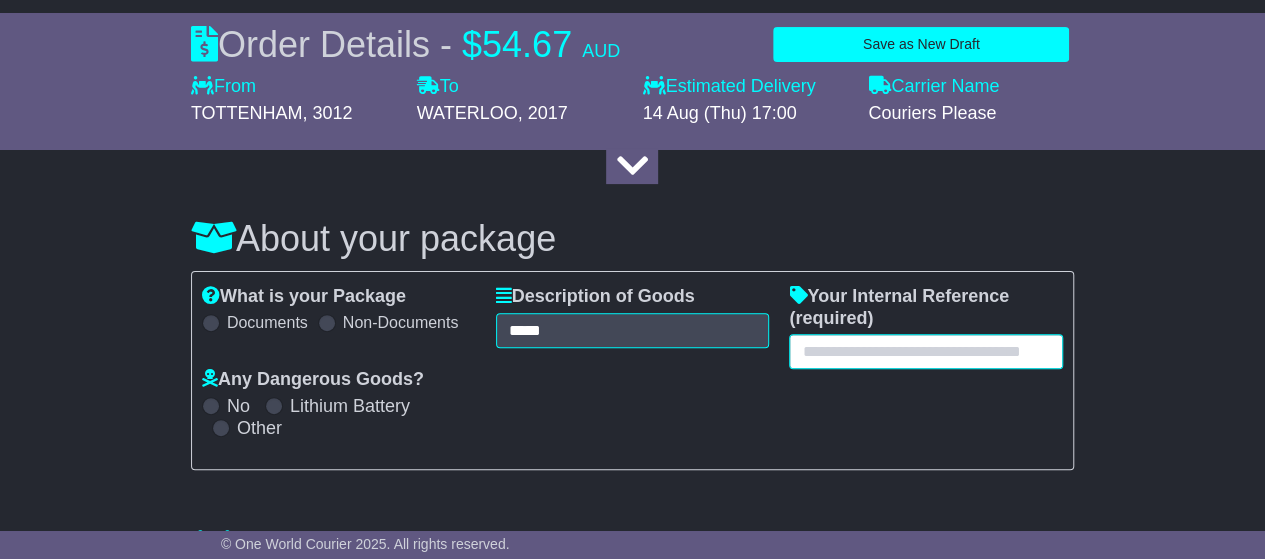 click at bounding box center (926, 351) 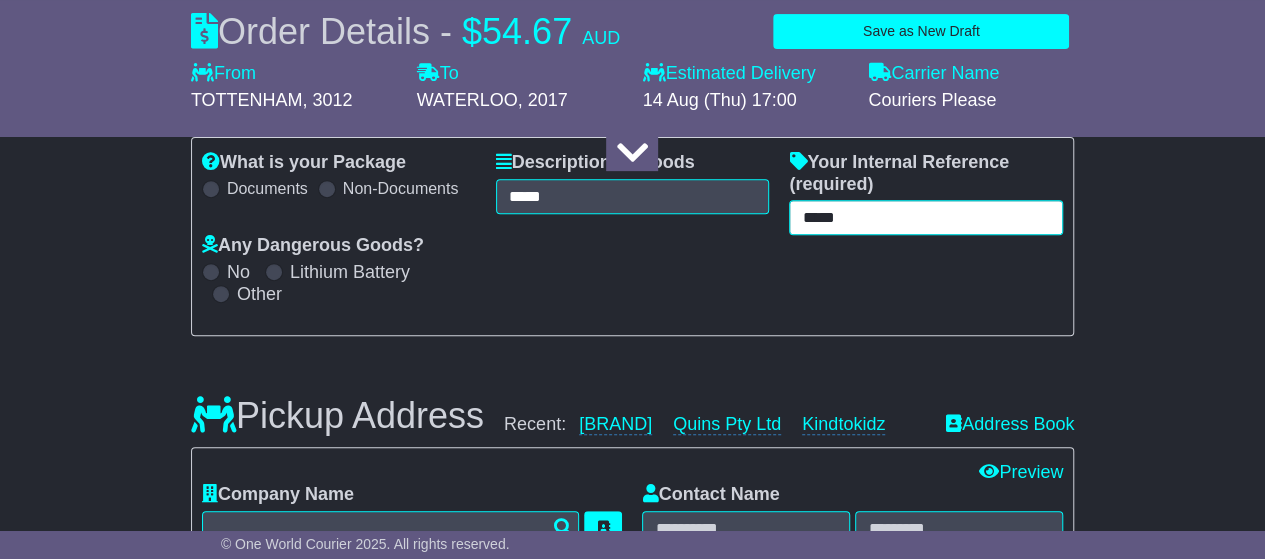 scroll, scrollTop: 500, scrollLeft: 0, axis: vertical 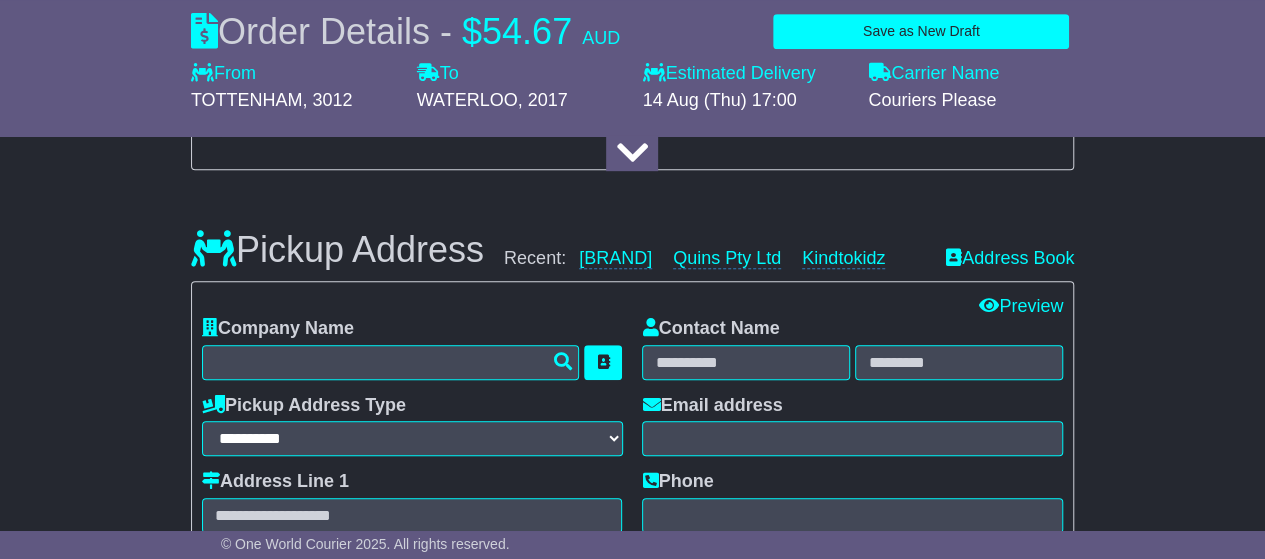 type on "*****" 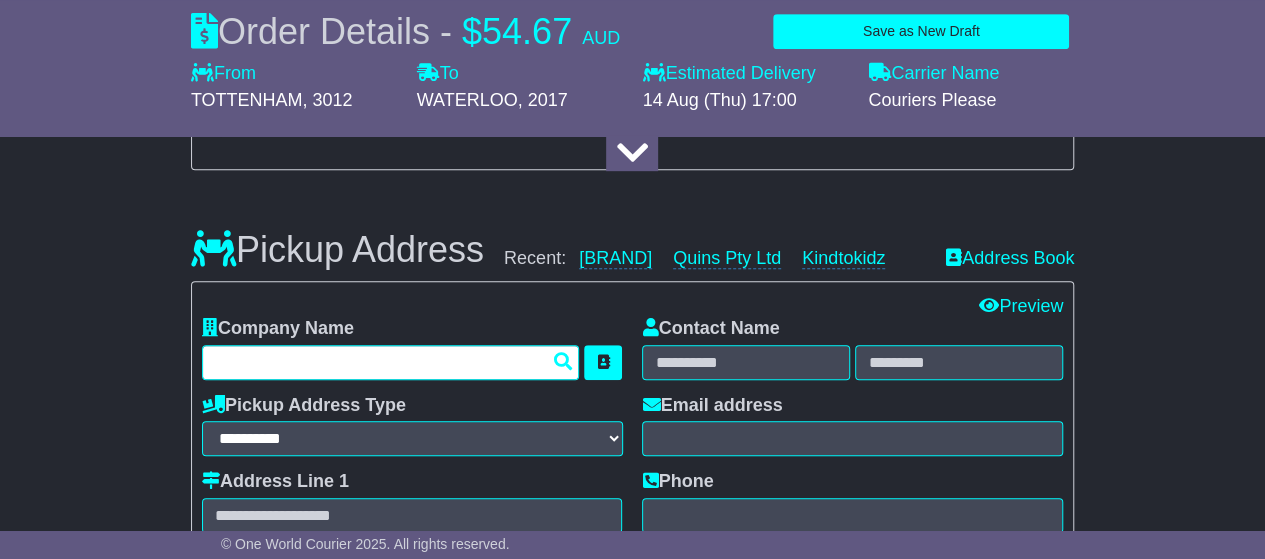click at bounding box center [391, 362] 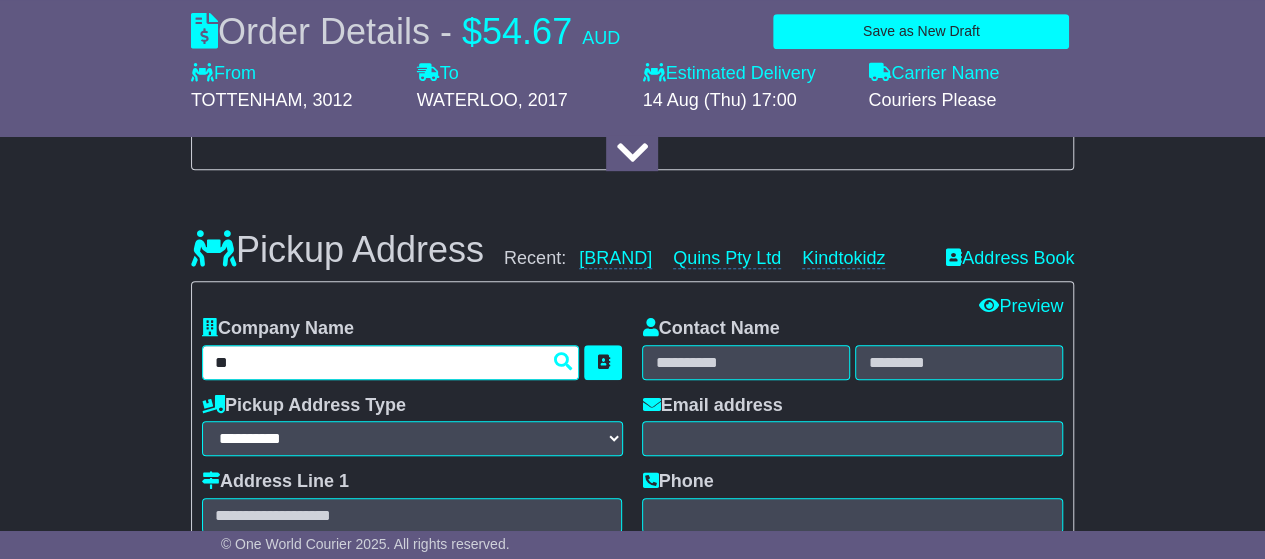 type on "***" 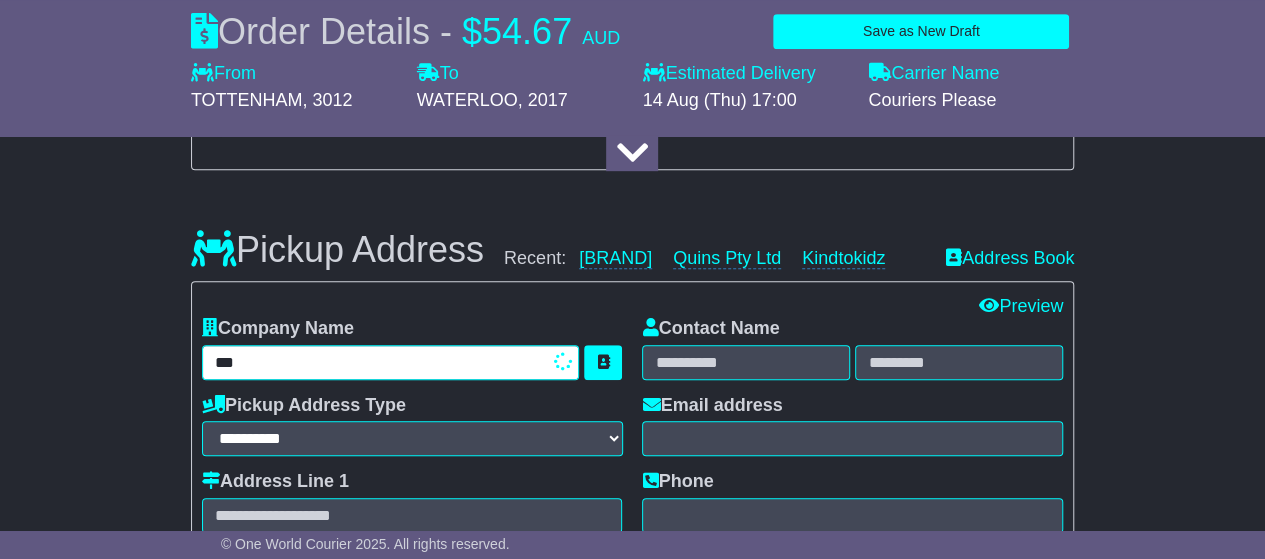 type on "**********" 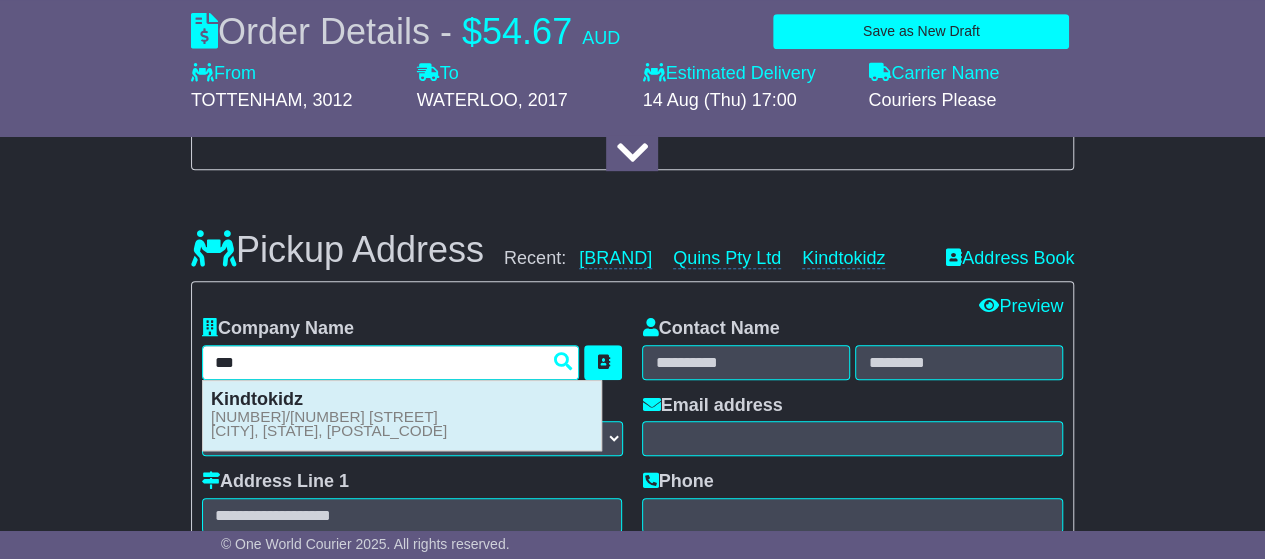 click on "2/243a Sunshine Rd   TOTTENHAM, VIC, 3012" at bounding box center [329, 424] 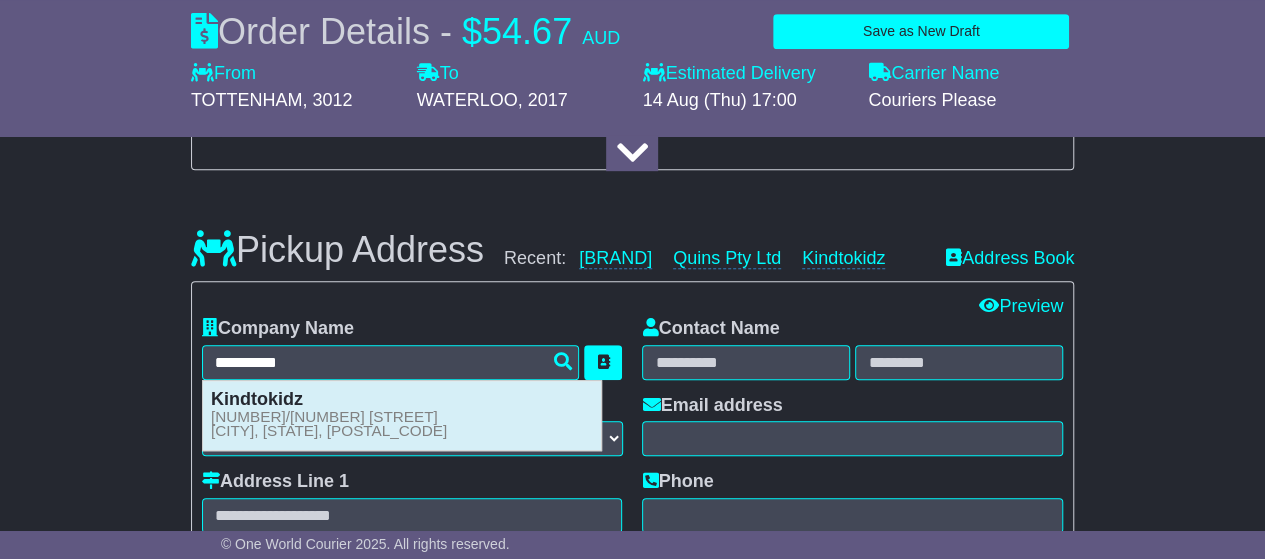 type 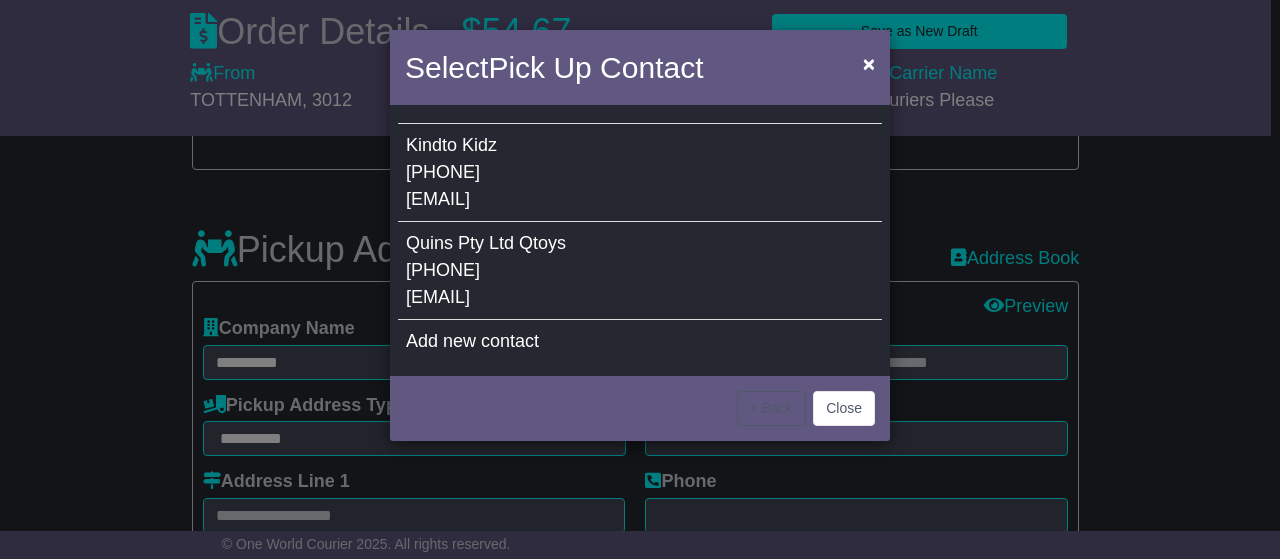 click on "Kindto   Kidz
0411099277
info@kindtokidz.com.au" at bounding box center (640, 173) 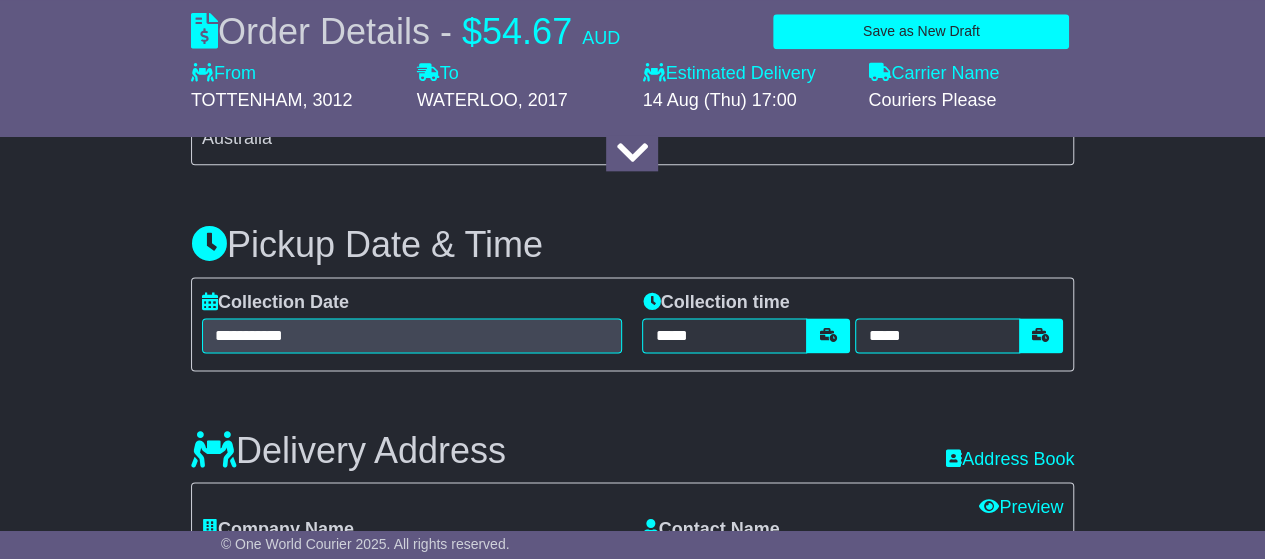 scroll, scrollTop: 1200, scrollLeft: 0, axis: vertical 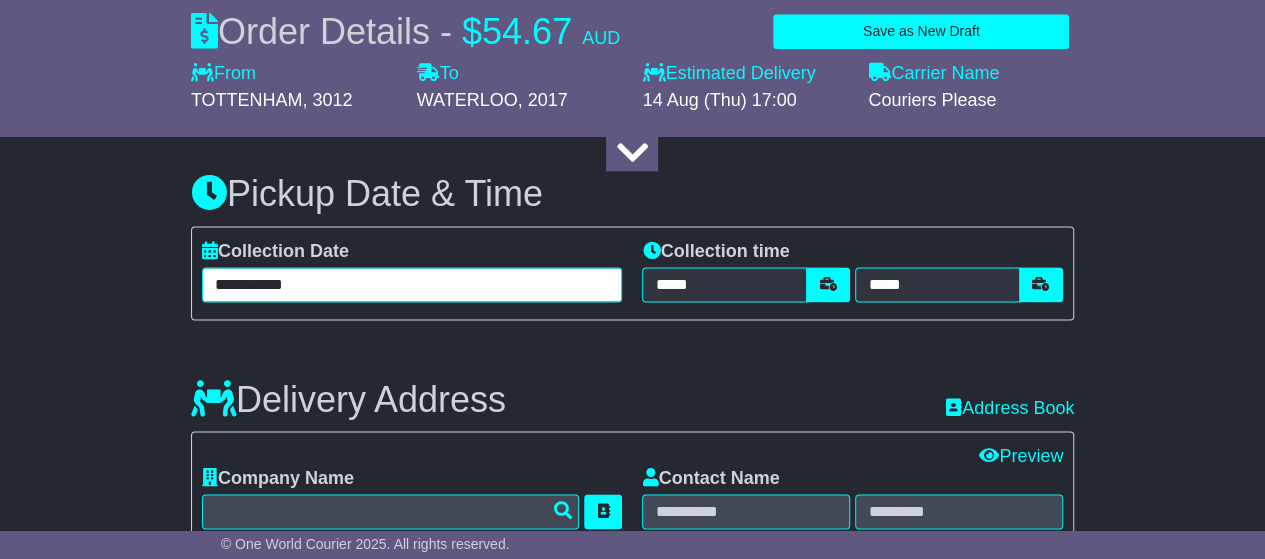 click on "**********" at bounding box center [412, 284] 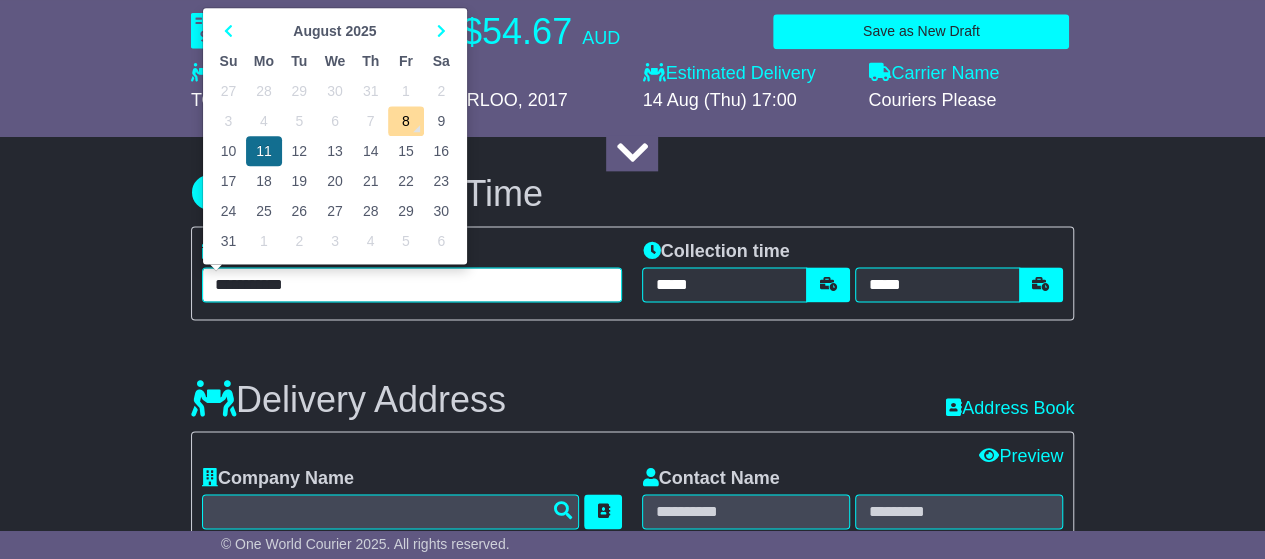 click on "11" at bounding box center (264, 151) 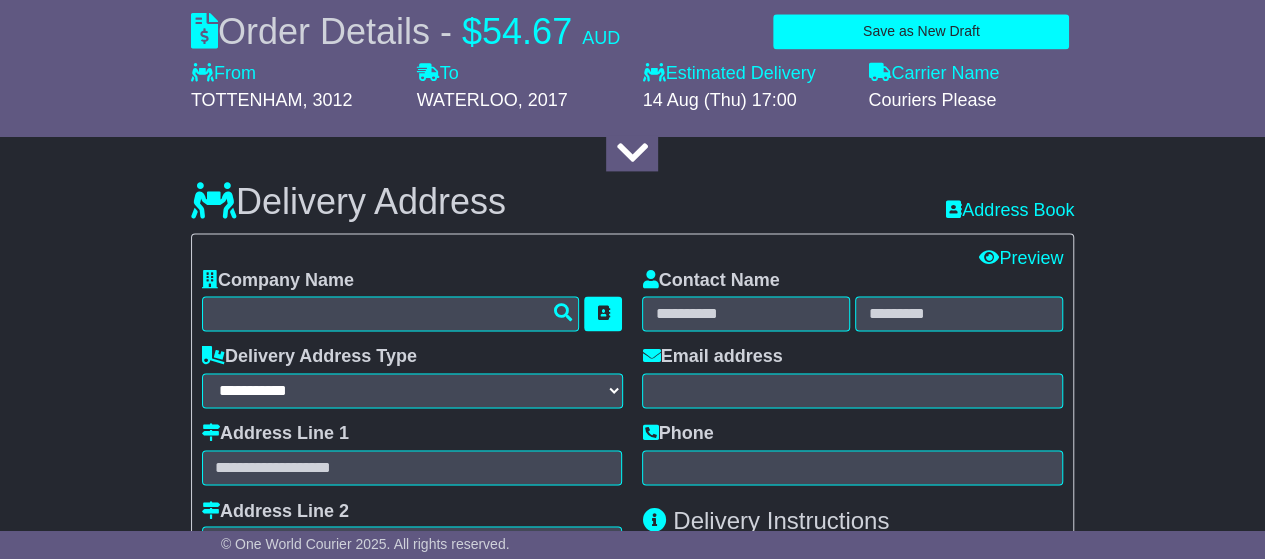 scroll, scrollTop: 1400, scrollLeft: 0, axis: vertical 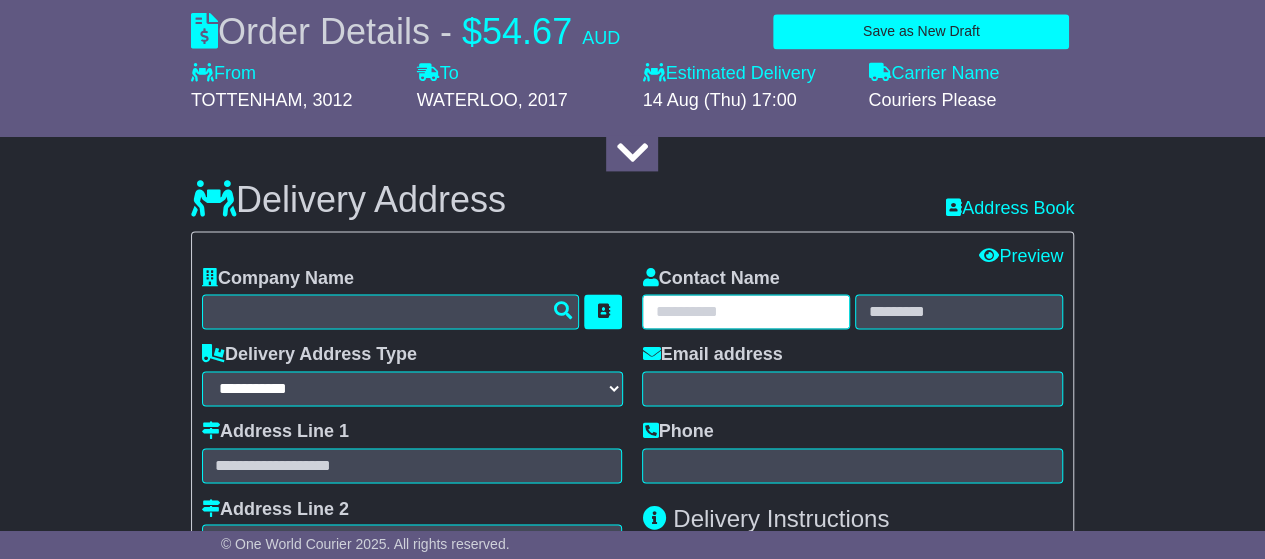 click at bounding box center (746, 311) 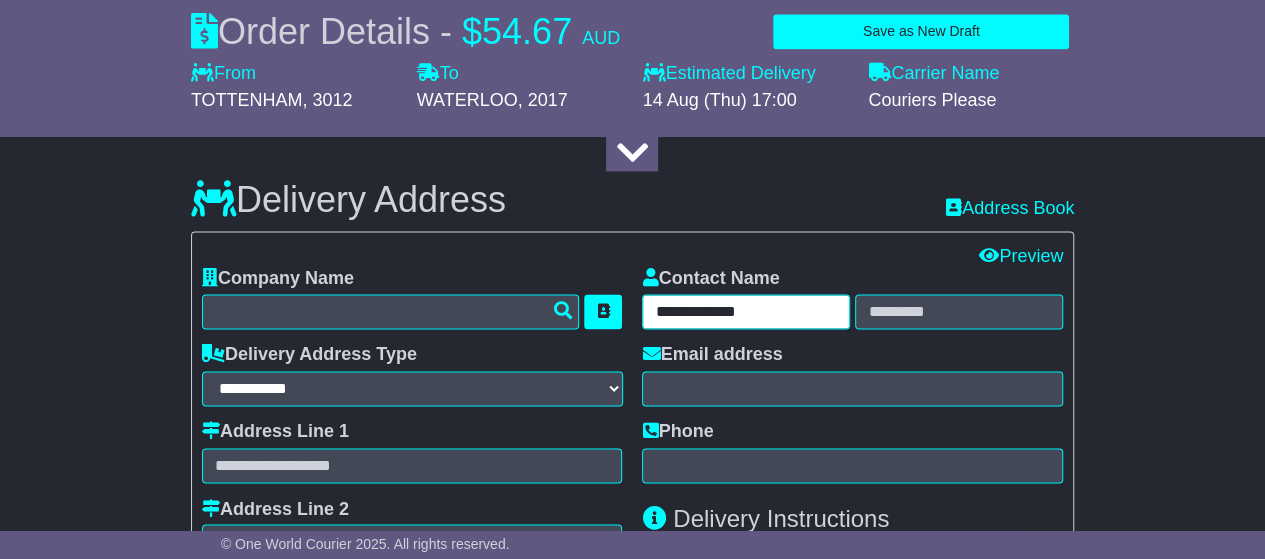 click on "**********" at bounding box center [746, 311] 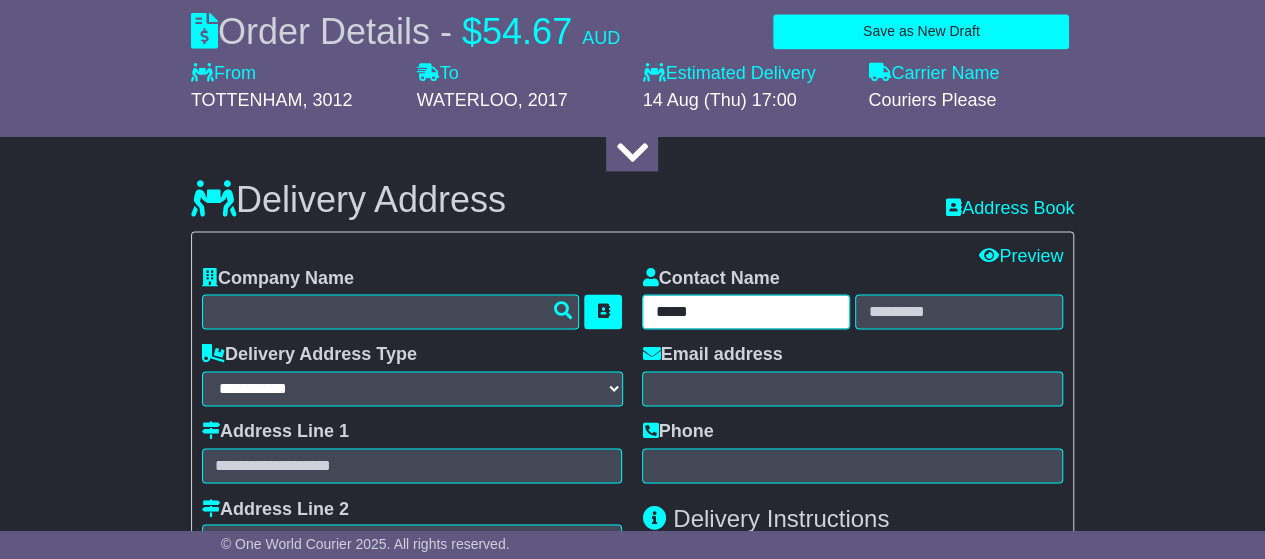 type on "****" 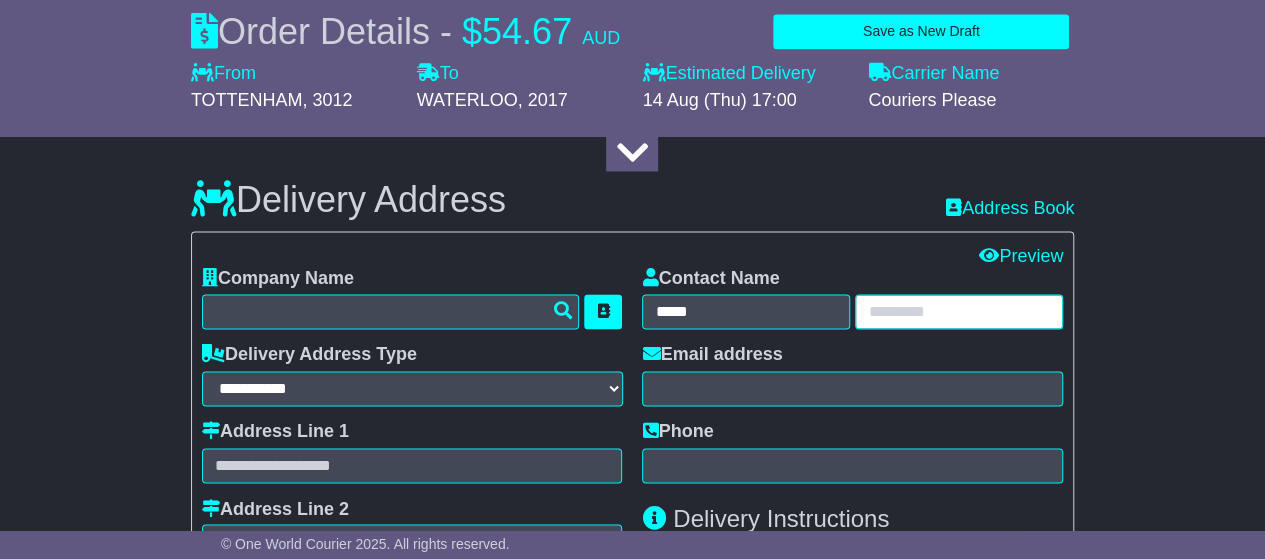 click at bounding box center [959, 311] 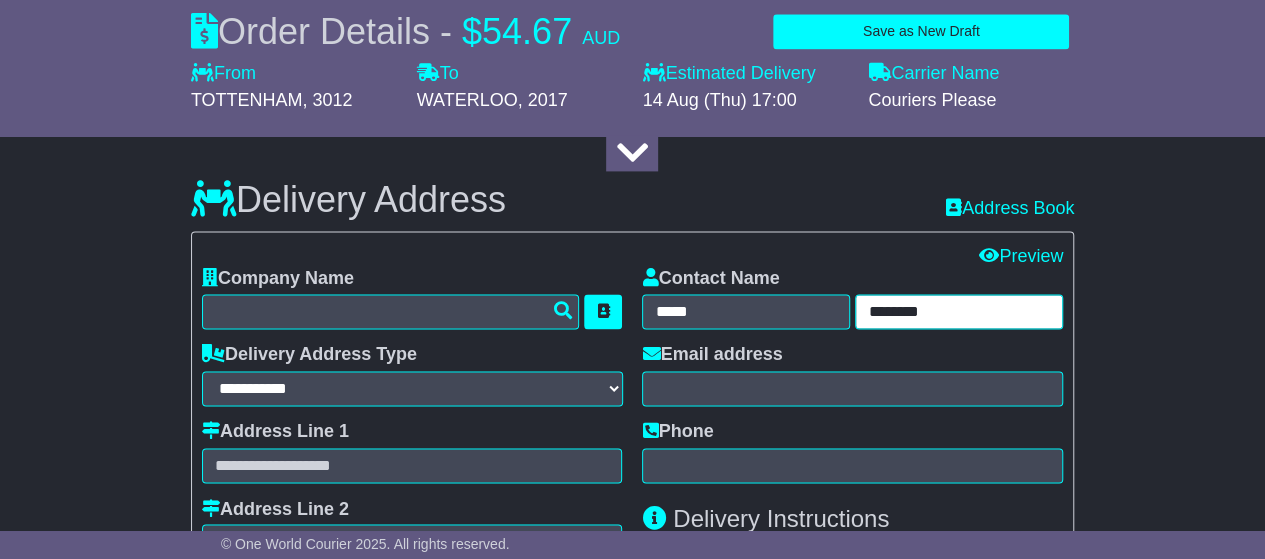 type on "********" 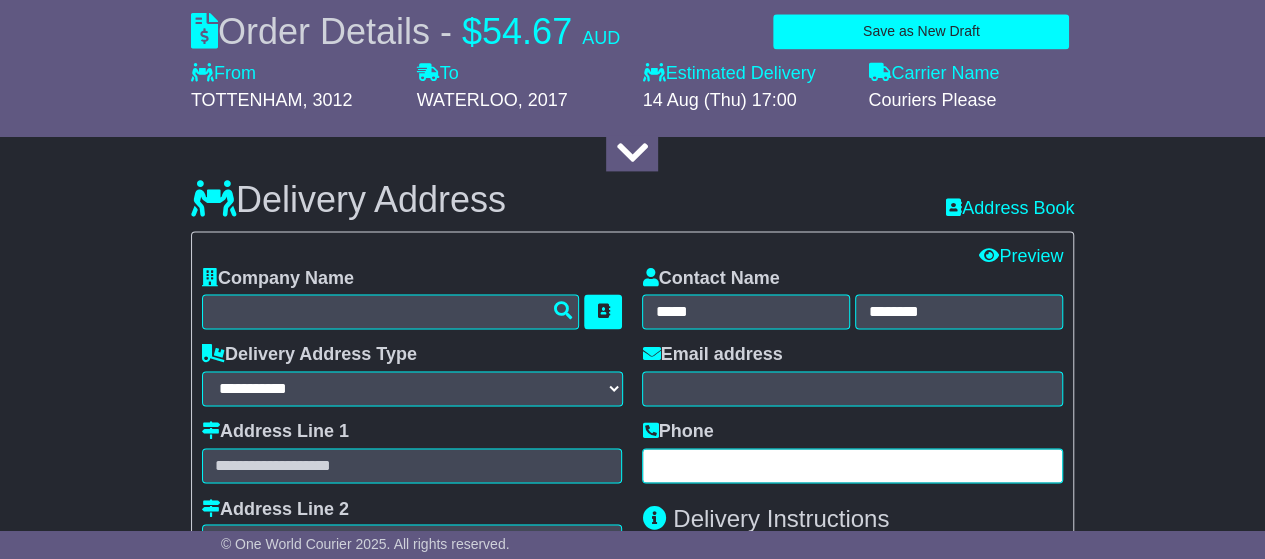 click at bounding box center (852, 465) 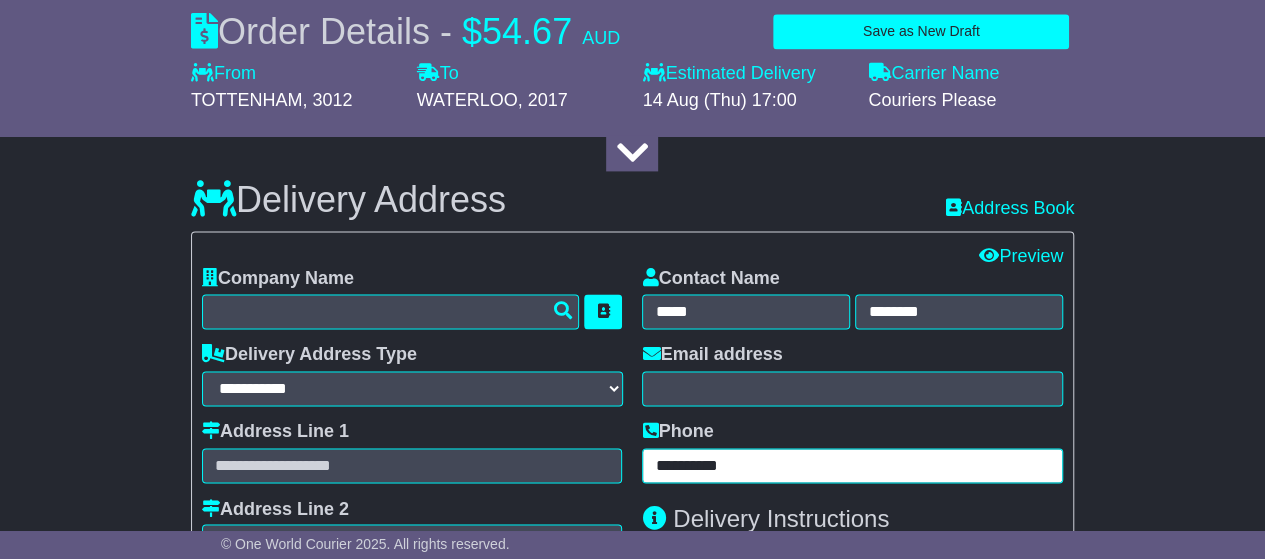 type on "**********" 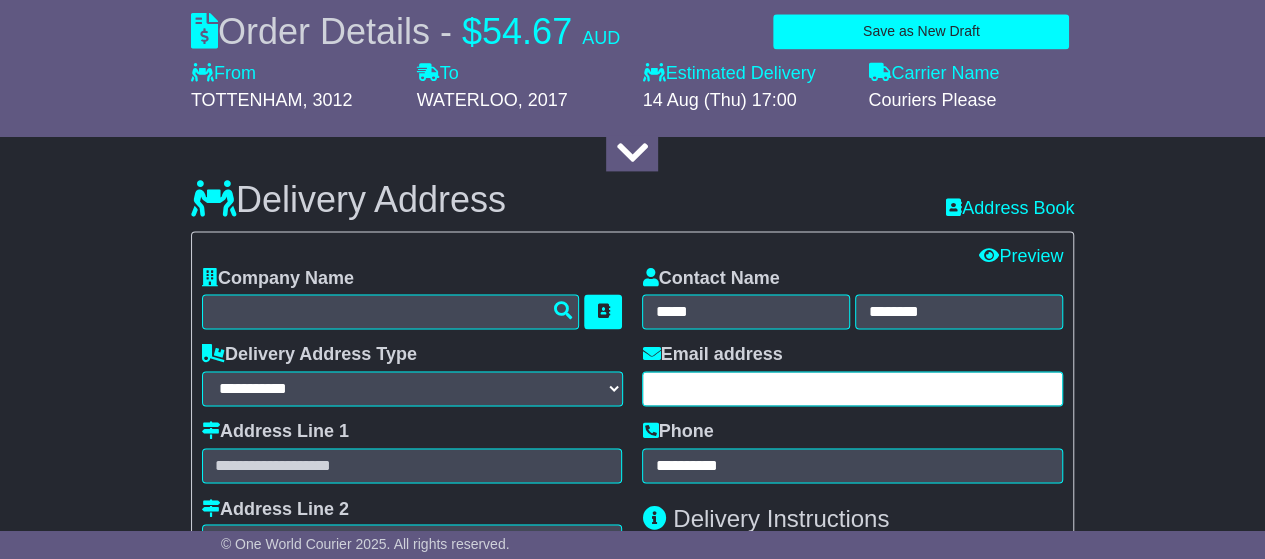 click at bounding box center (852, 388) 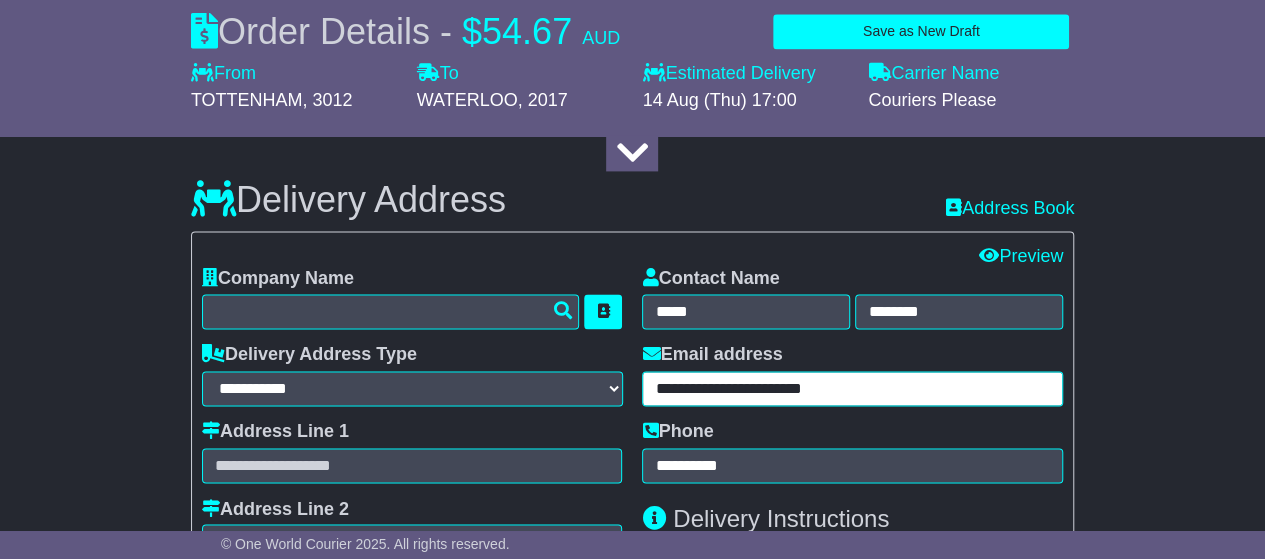type on "**********" 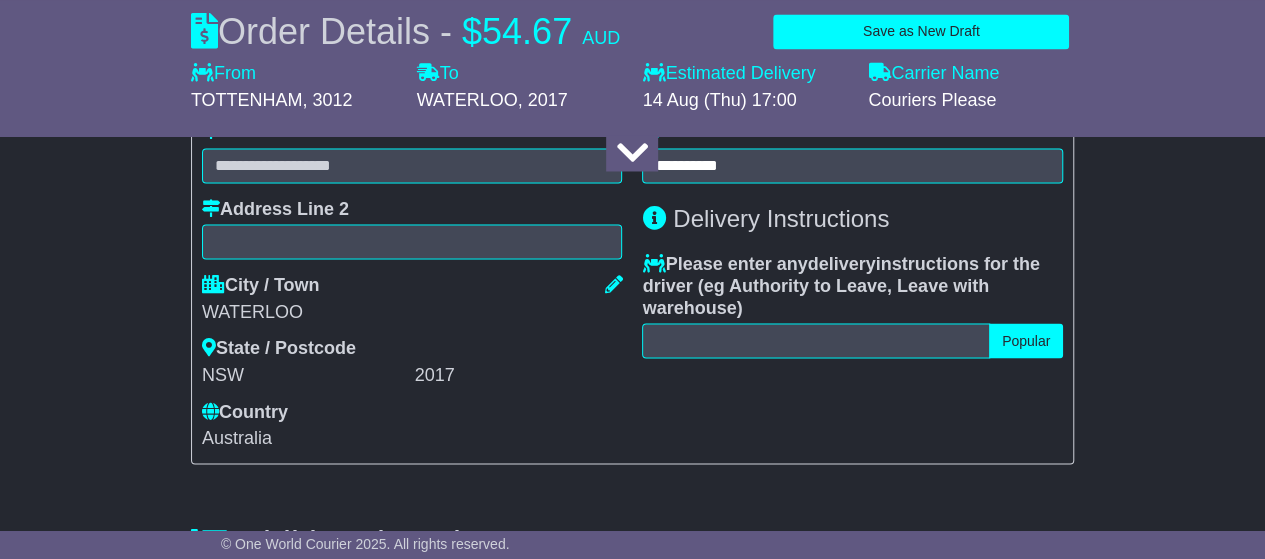 scroll, scrollTop: 1500, scrollLeft: 0, axis: vertical 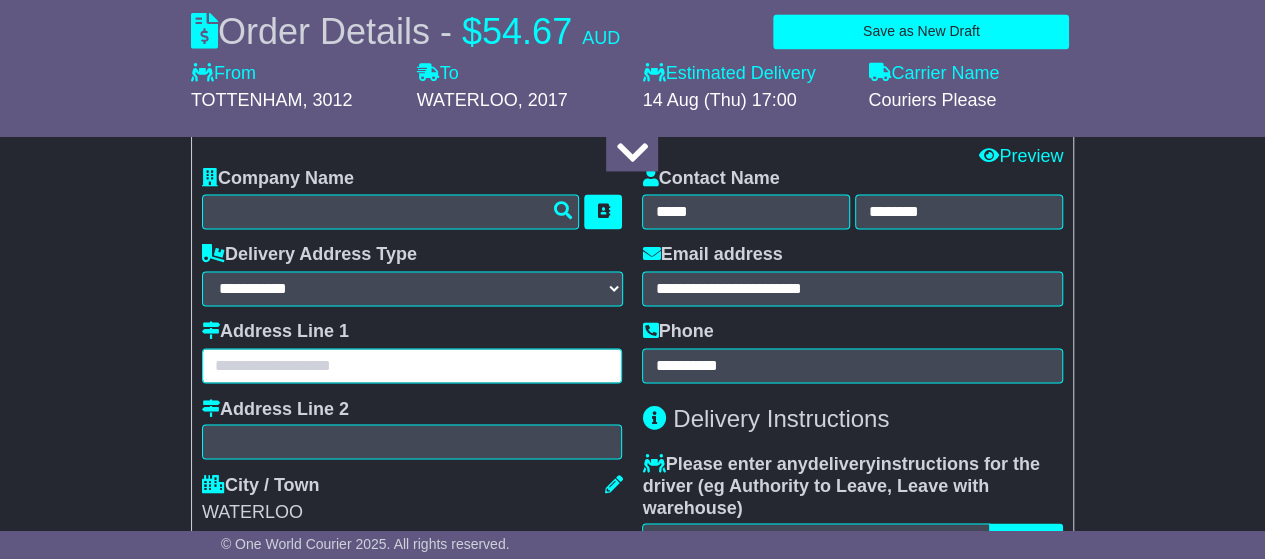 click at bounding box center [412, 365] 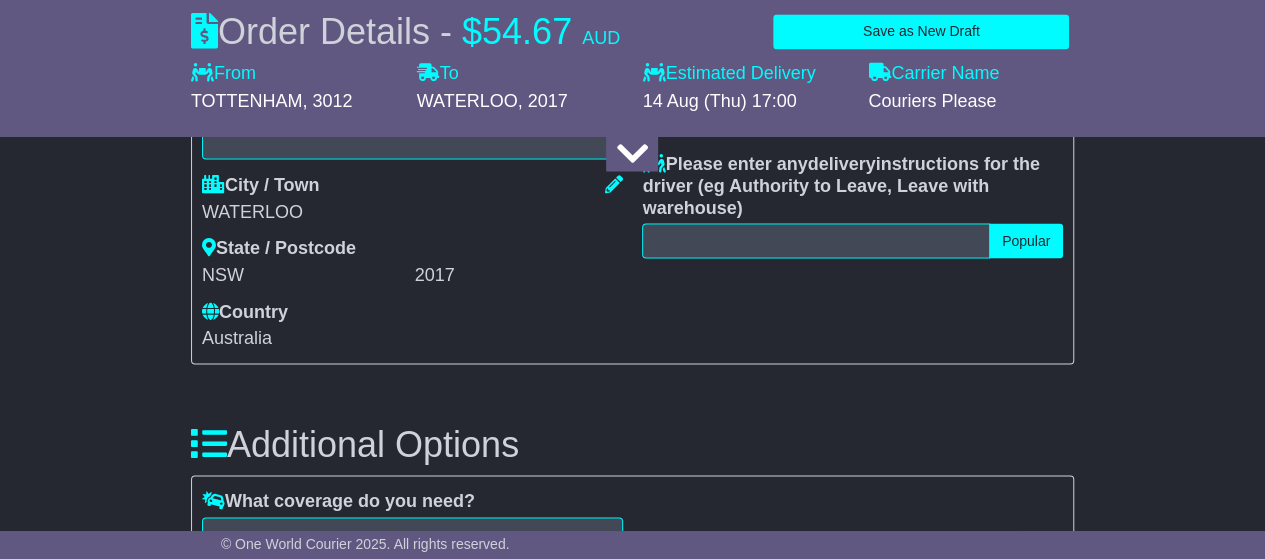 scroll, scrollTop: 2000, scrollLeft: 0, axis: vertical 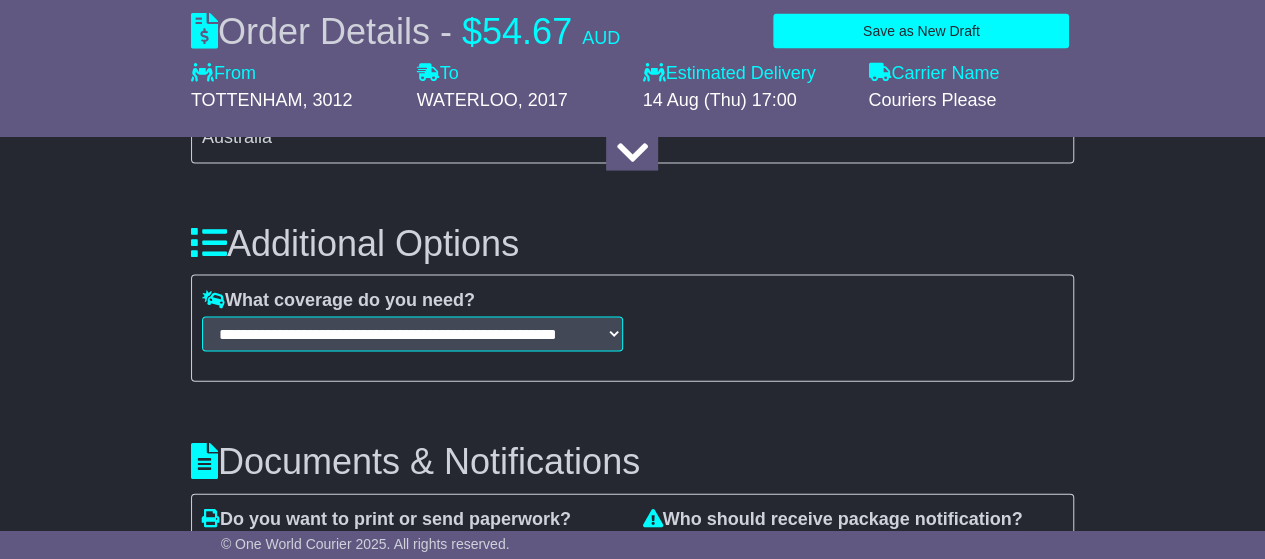 type on "**********" 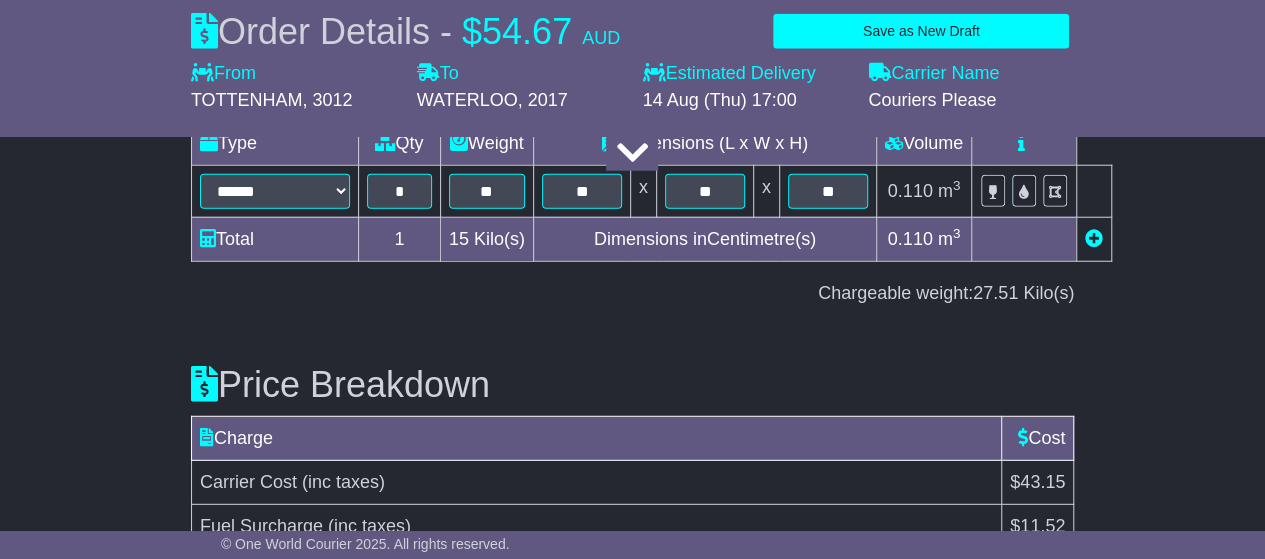 scroll, scrollTop: 2669, scrollLeft: 0, axis: vertical 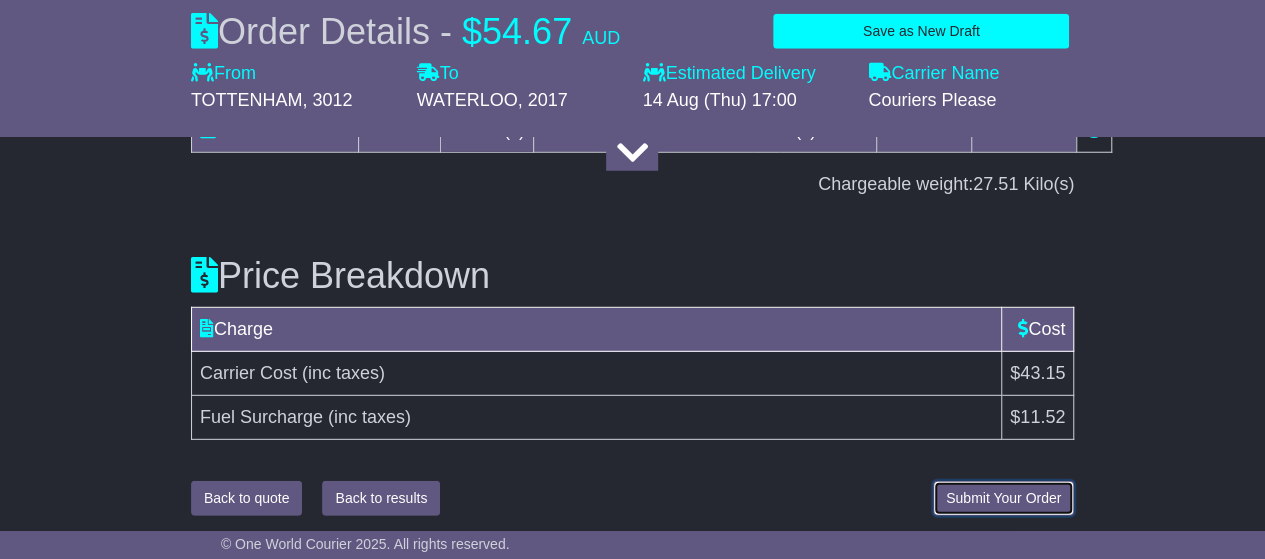 click on "Submit Your Order" at bounding box center (1003, 498) 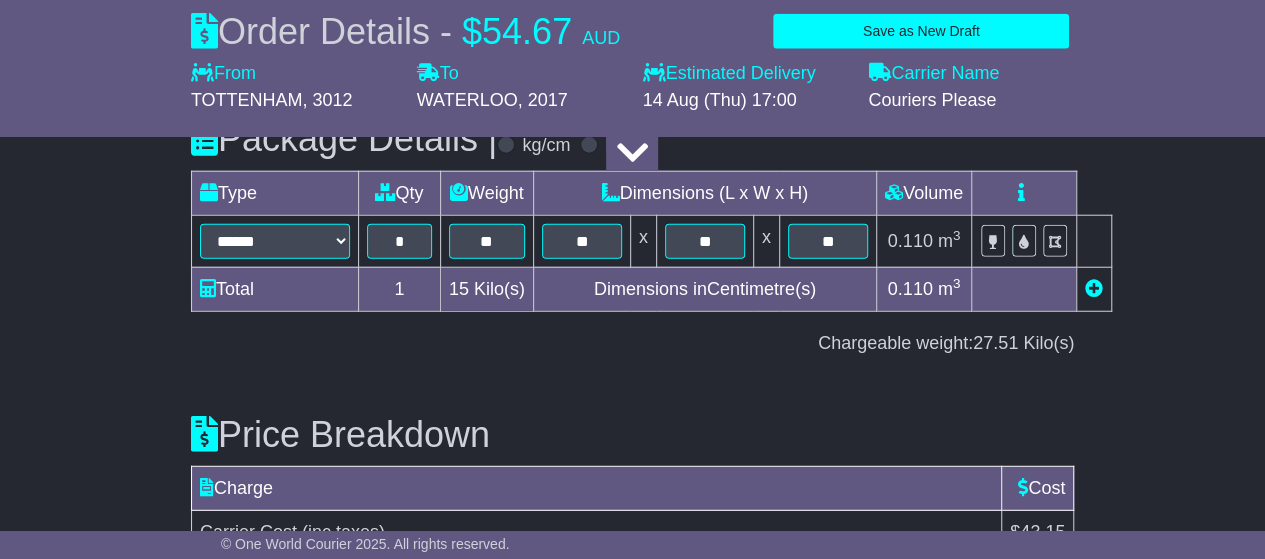 scroll, scrollTop: 2669, scrollLeft: 0, axis: vertical 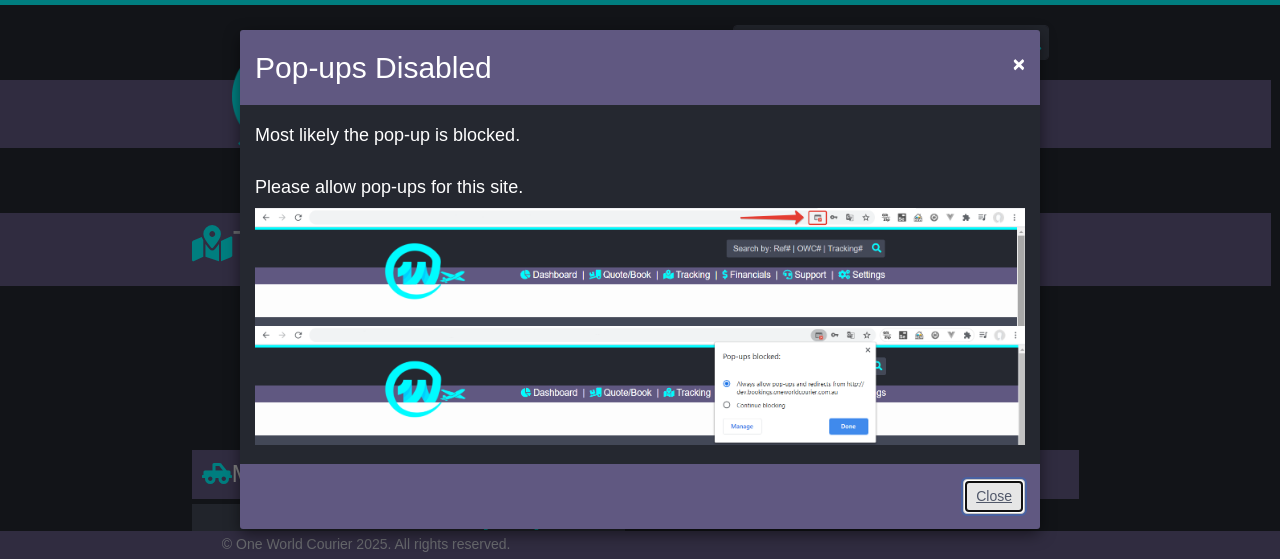click on "Close" at bounding box center (994, 496) 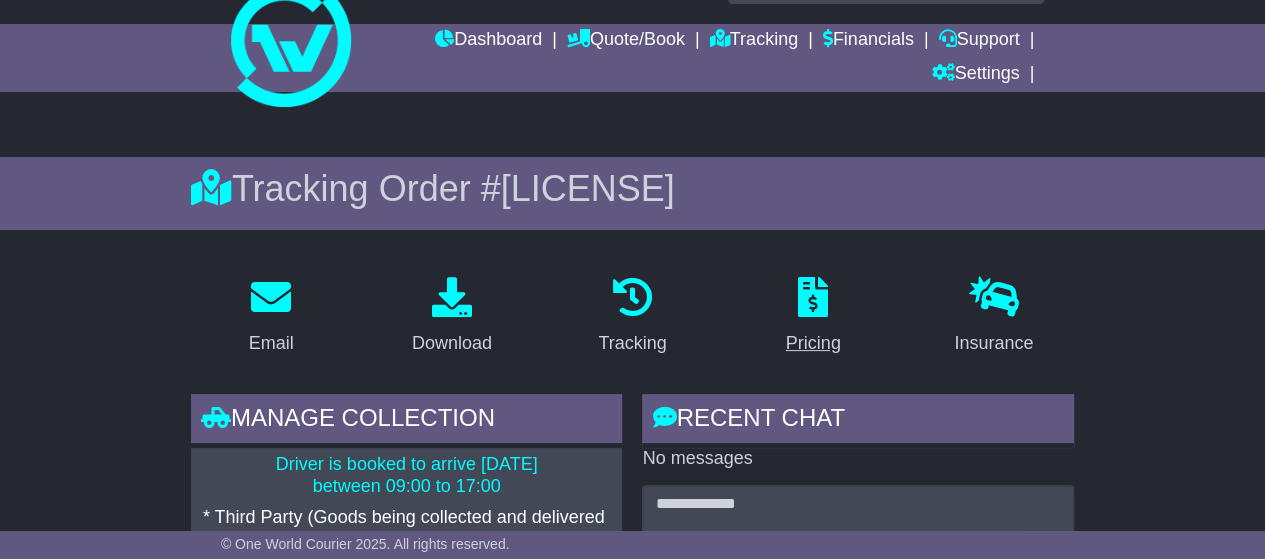scroll, scrollTop: 100, scrollLeft: 0, axis: vertical 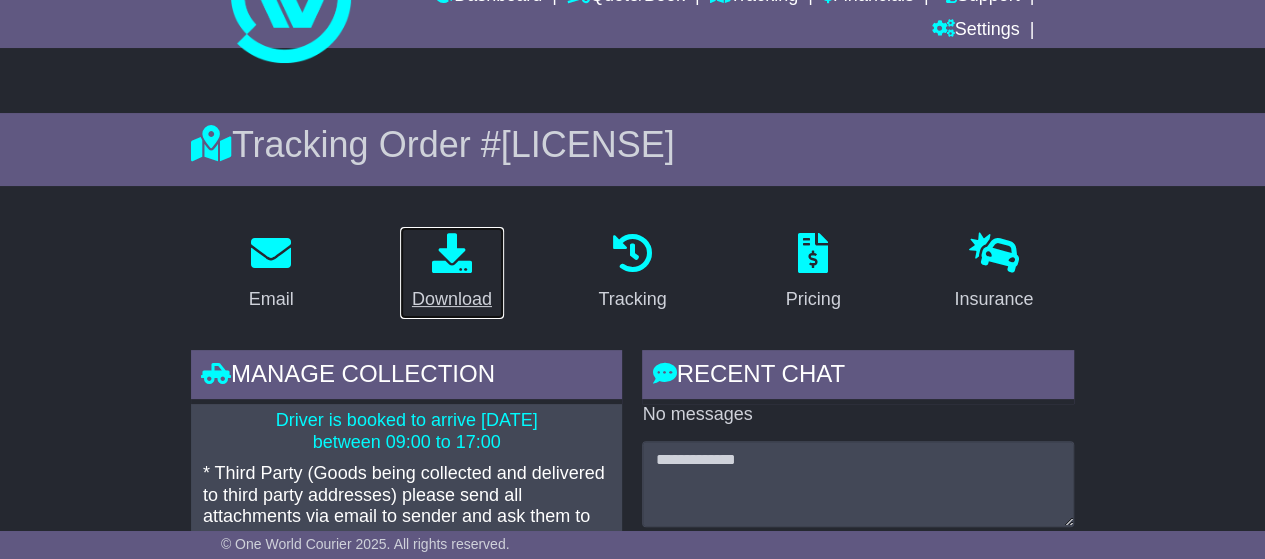 click at bounding box center (452, 253) 